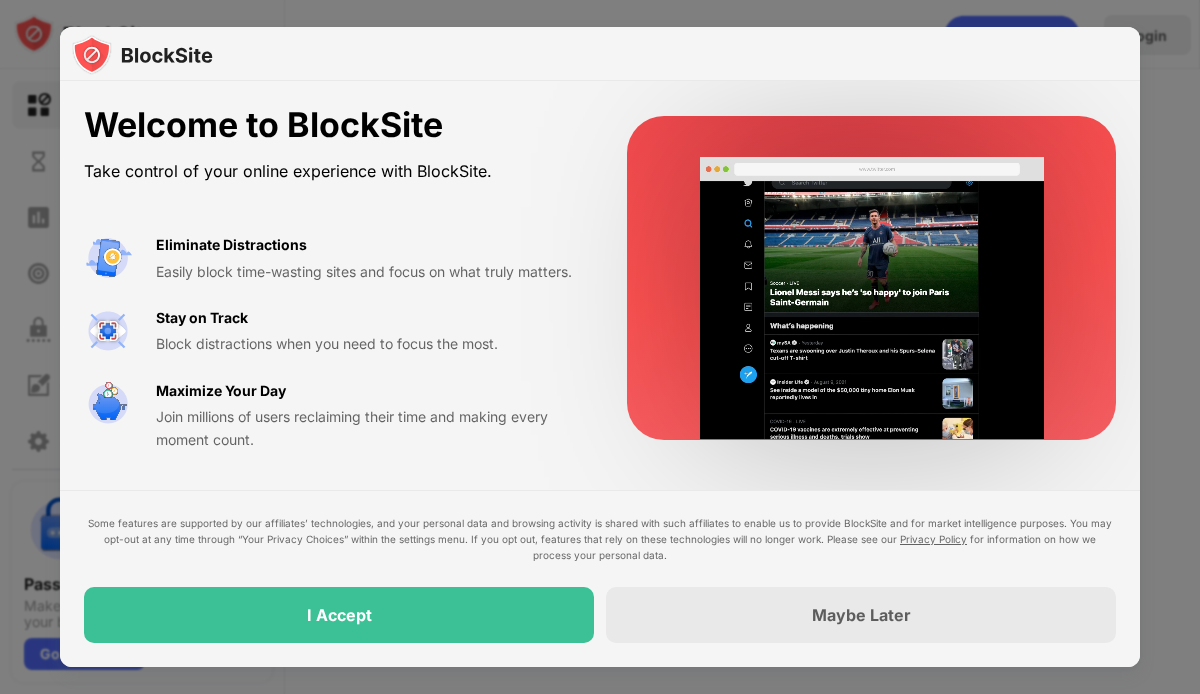scroll, scrollTop: 0, scrollLeft: 0, axis: both 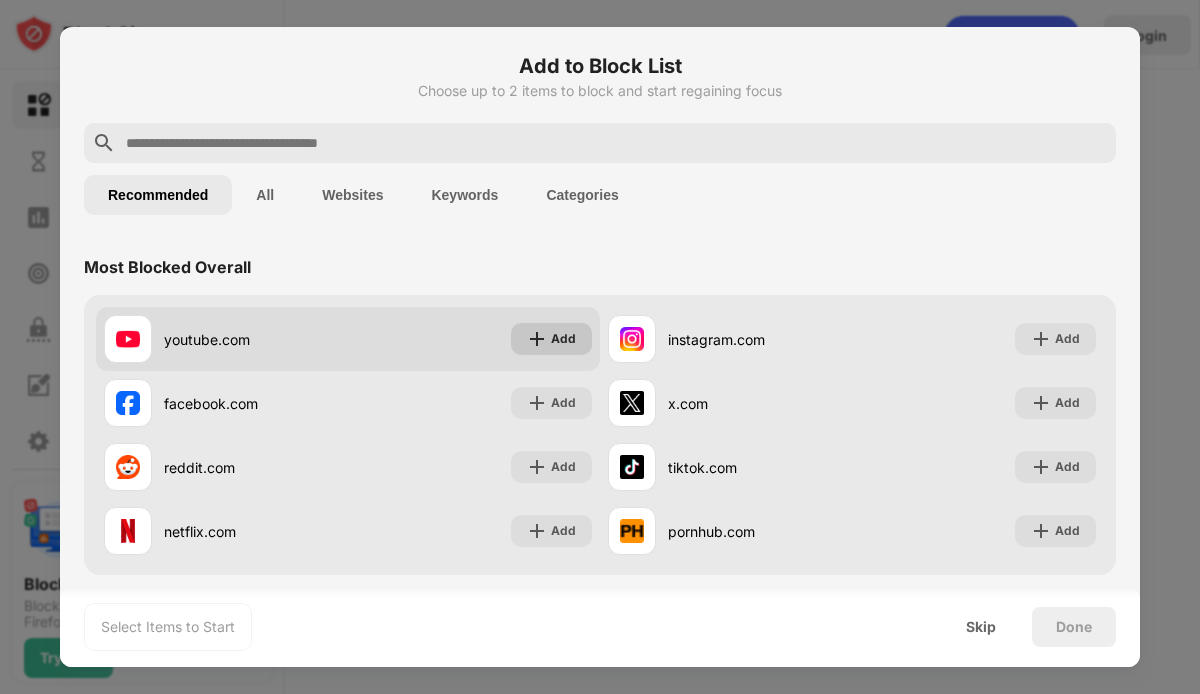 click at bounding box center [537, 339] 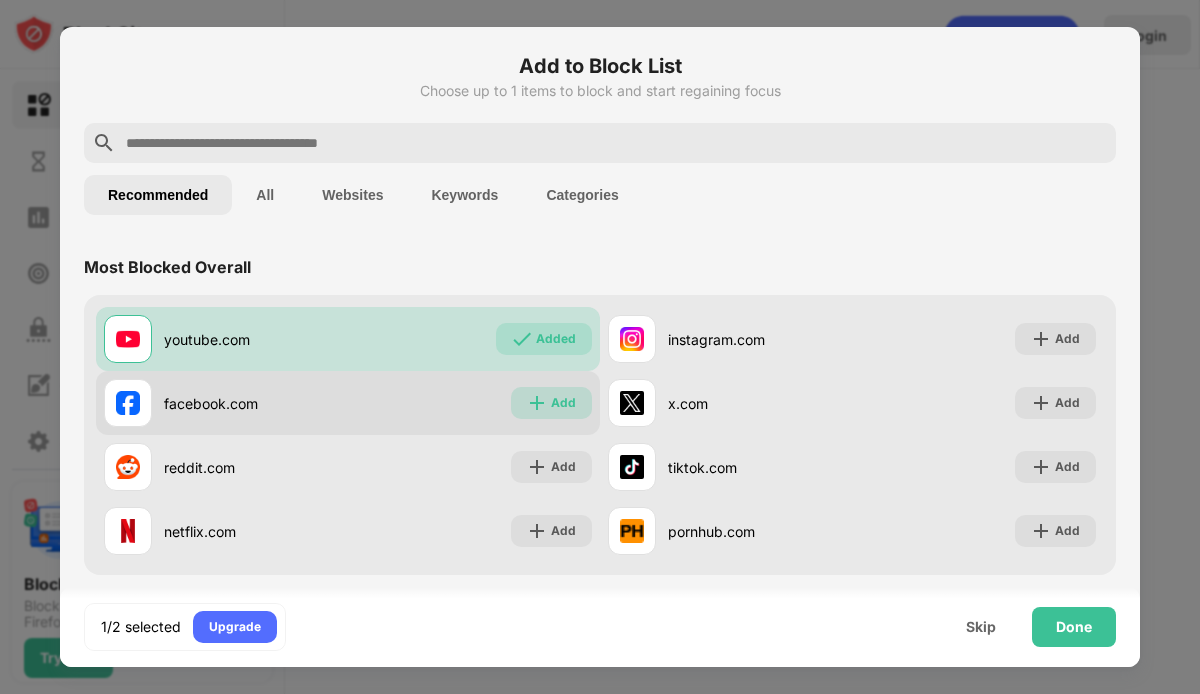 click on "Add" at bounding box center [551, 403] 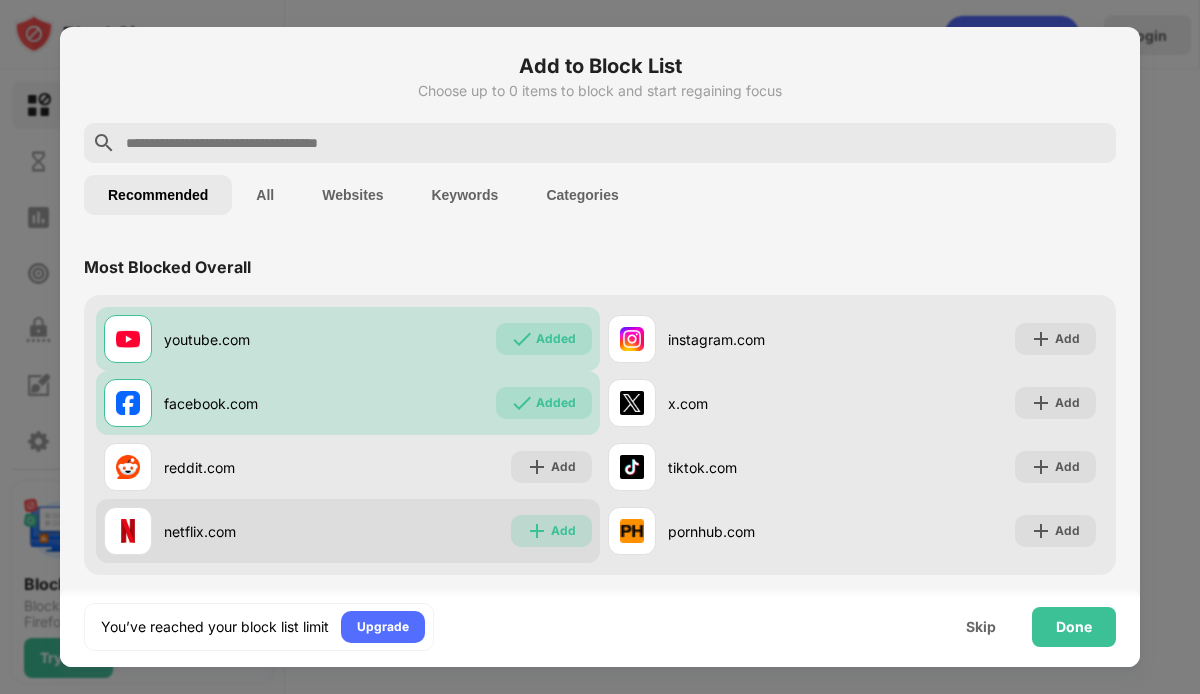 click on "Add" at bounding box center [563, 531] 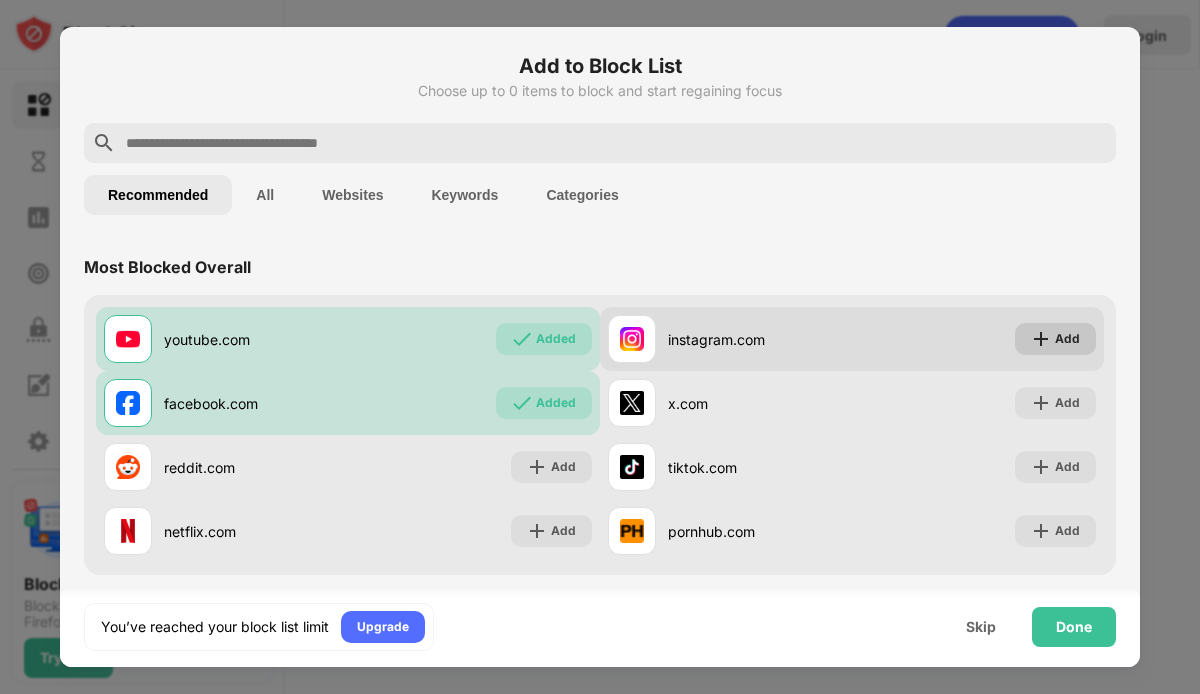 click at bounding box center [1041, 339] 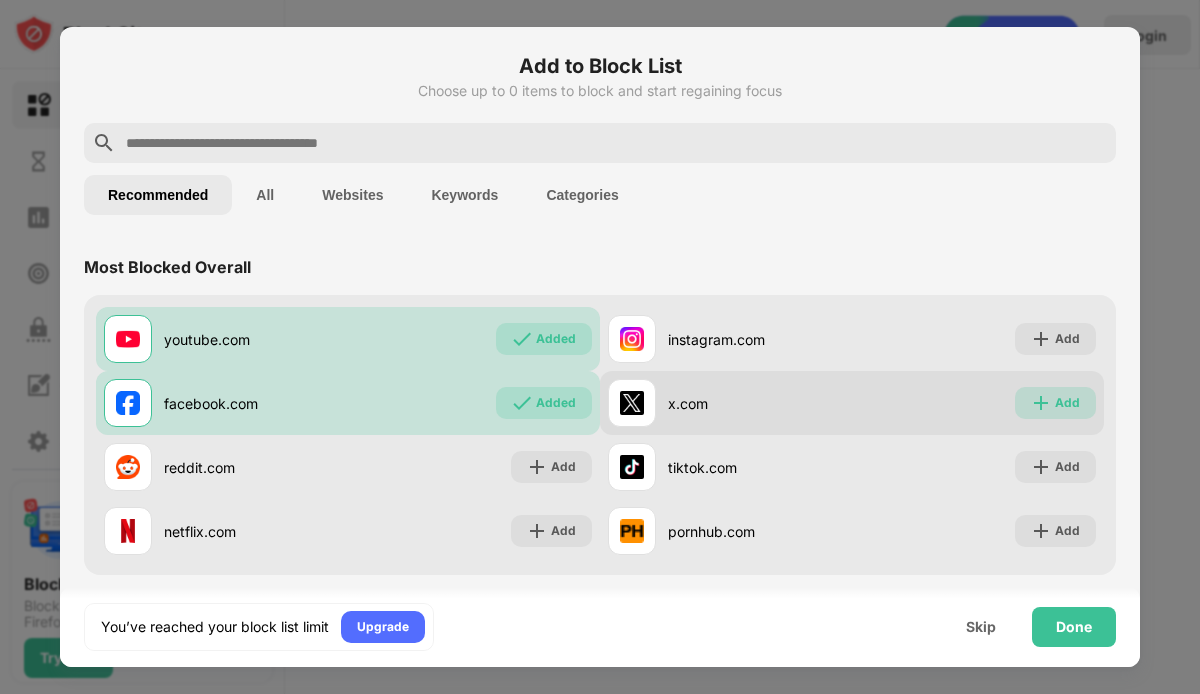 click at bounding box center (1041, 403) 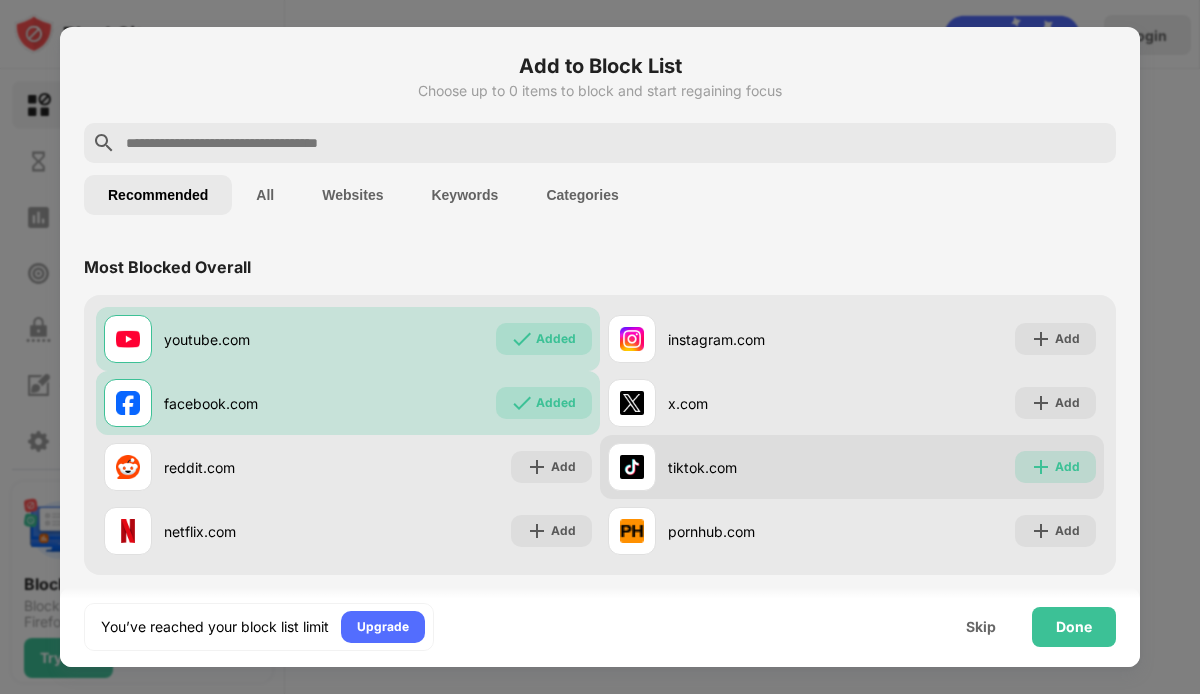 click on "Add" at bounding box center [1055, 467] 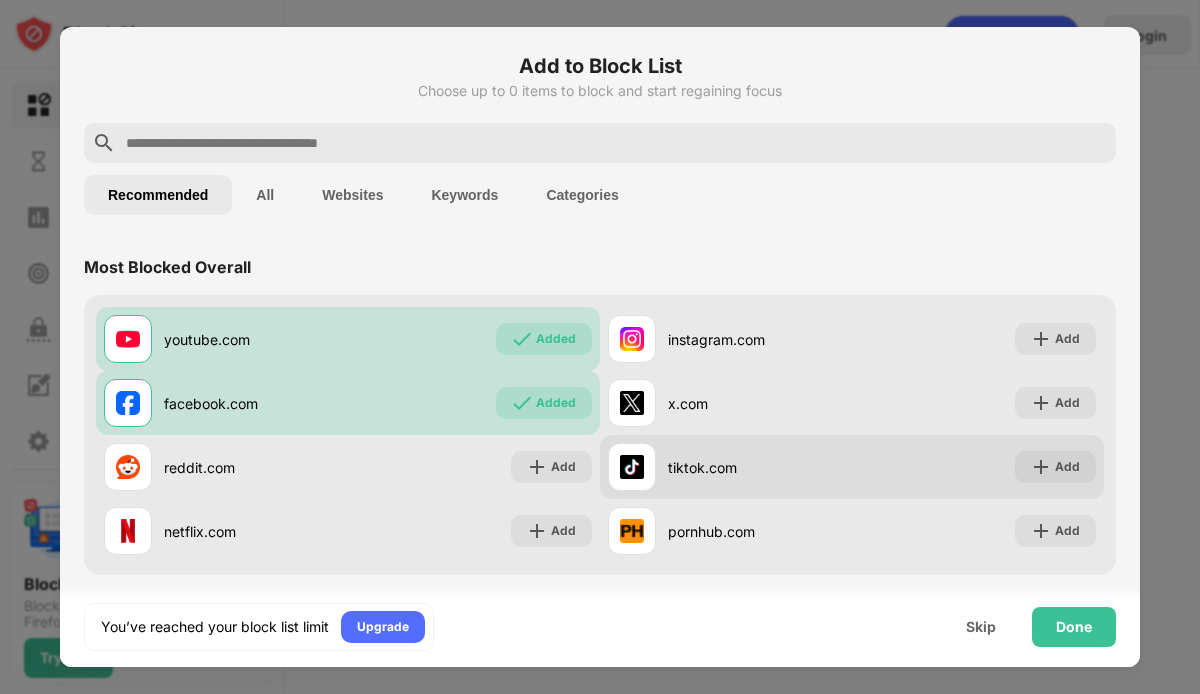 click on "tiktok.com Add" at bounding box center [852, 467] 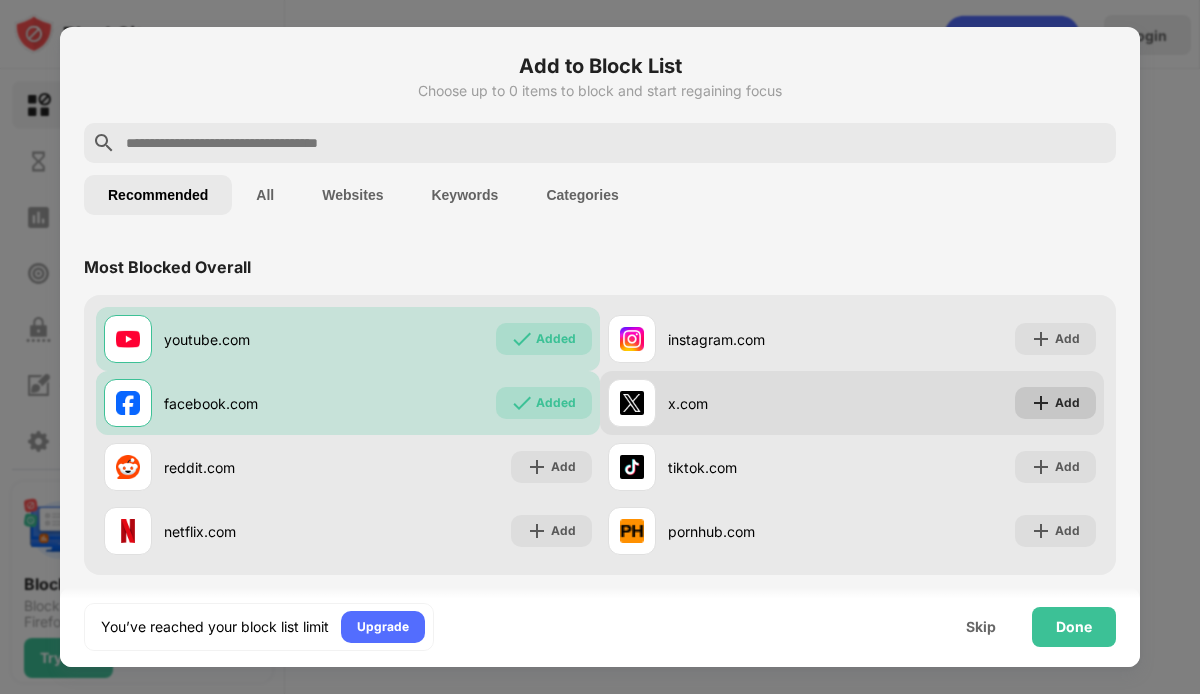 click on "Add" at bounding box center (1067, 403) 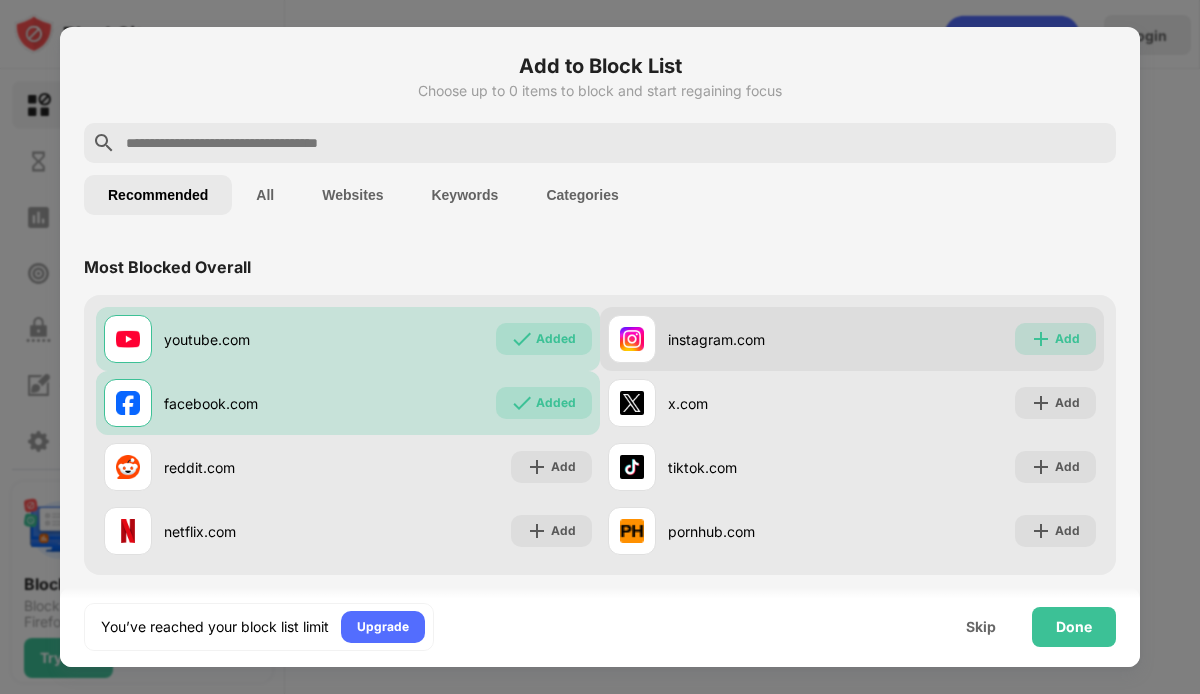 click on "Add" at bounding box center [1067, 339] 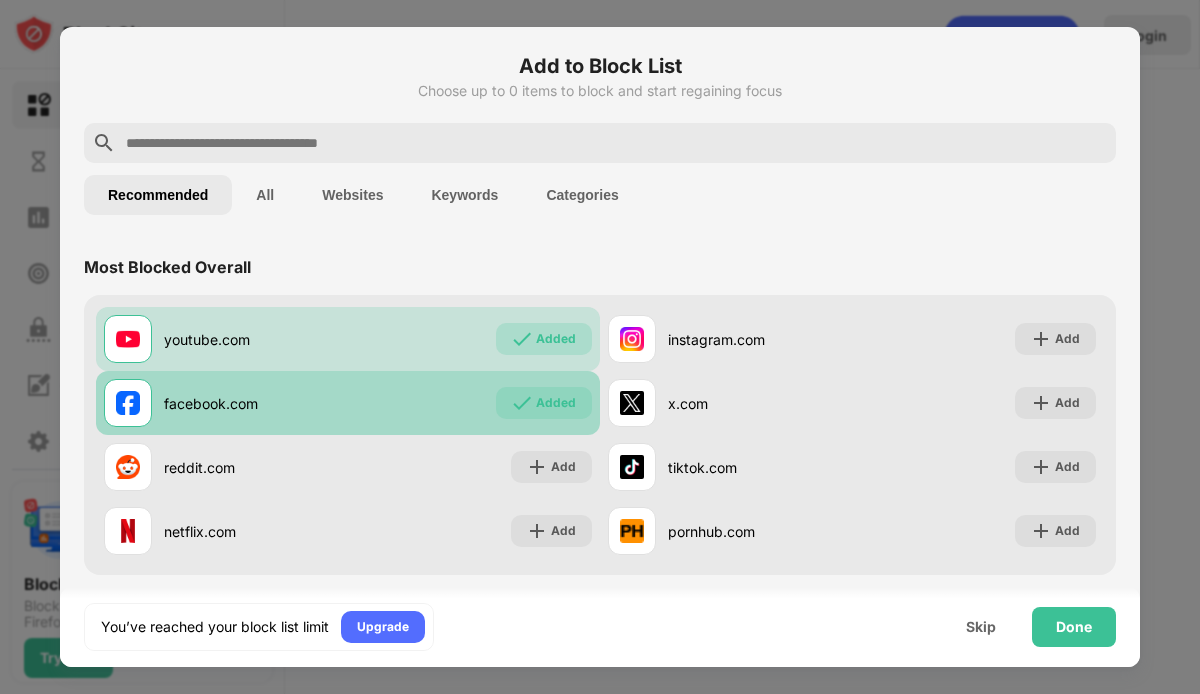 click on "Added" at bounding box center (556, 403) 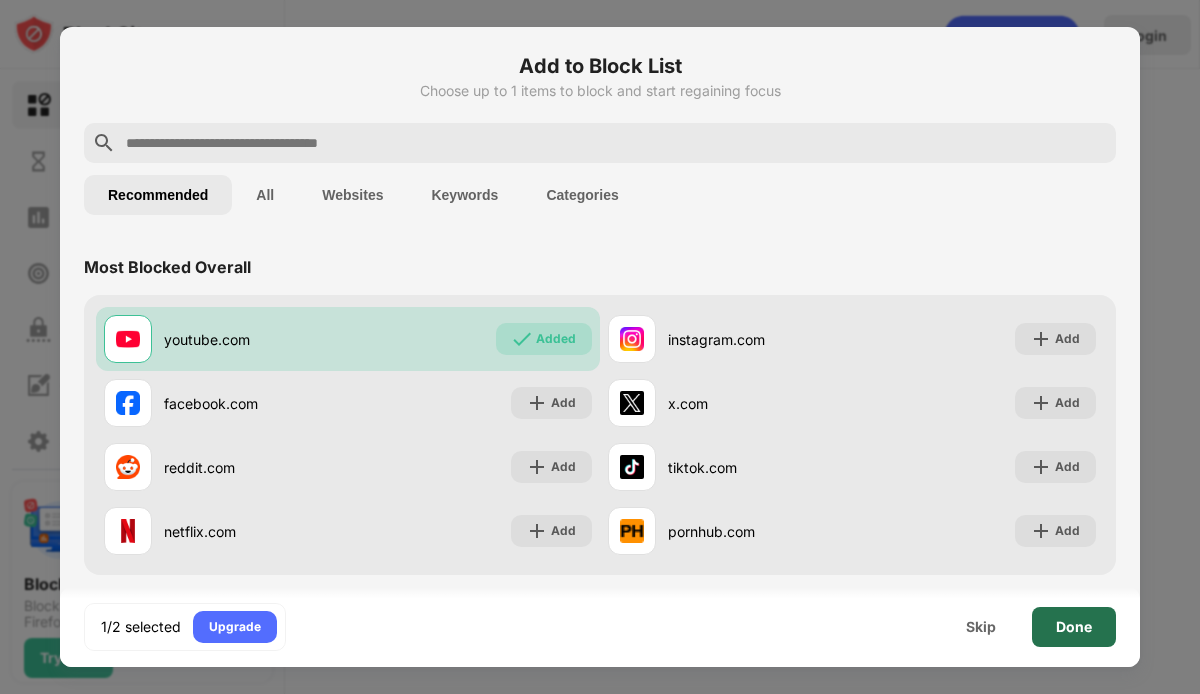 click on "Done" at bounding box center [1074, 627] 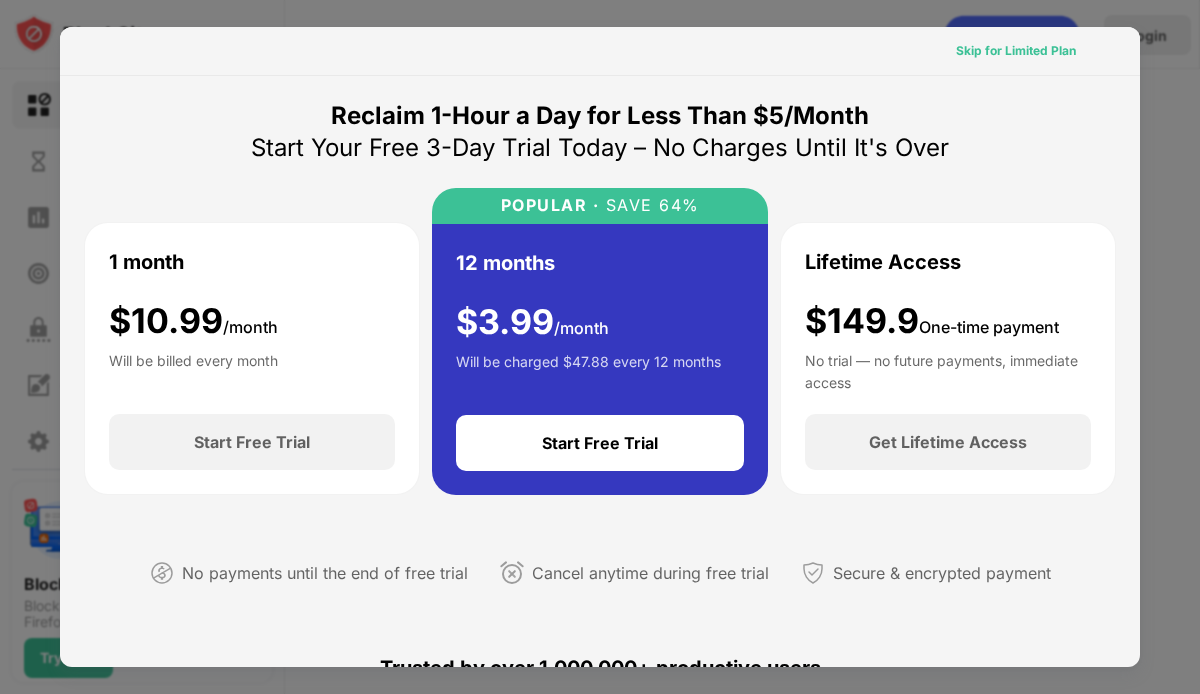 click on "Skip for Limited Plan" at bounding box center (1016, 51) 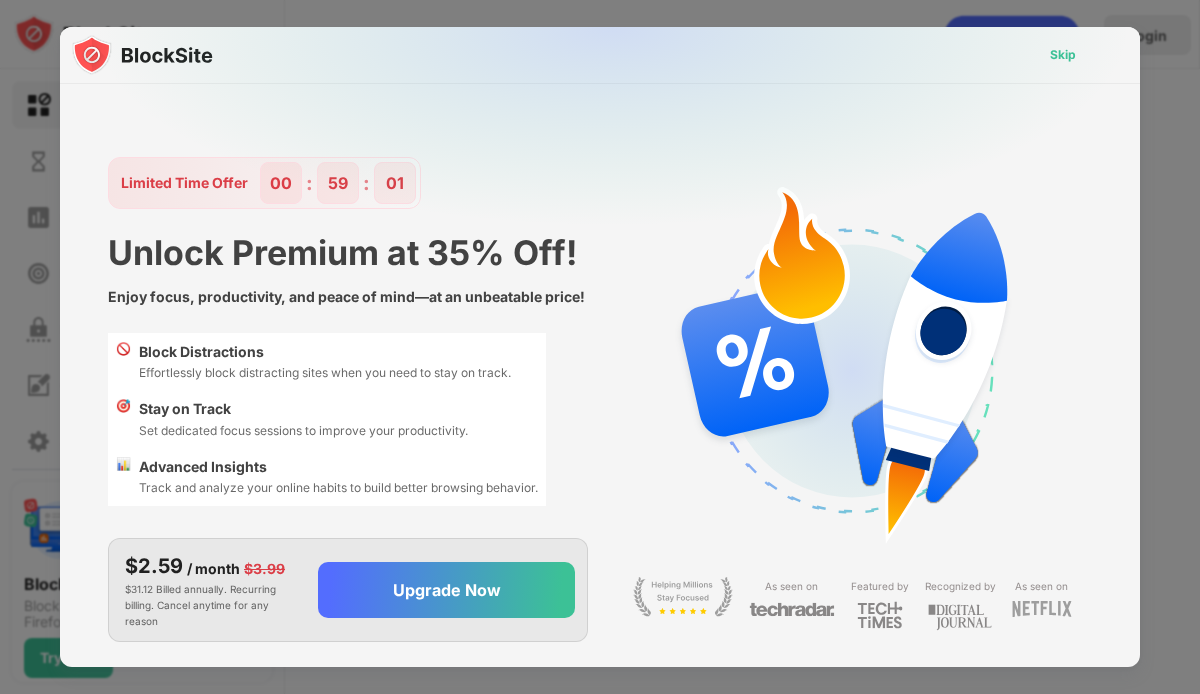click on "Skip" at bounding box center (1063, 55) 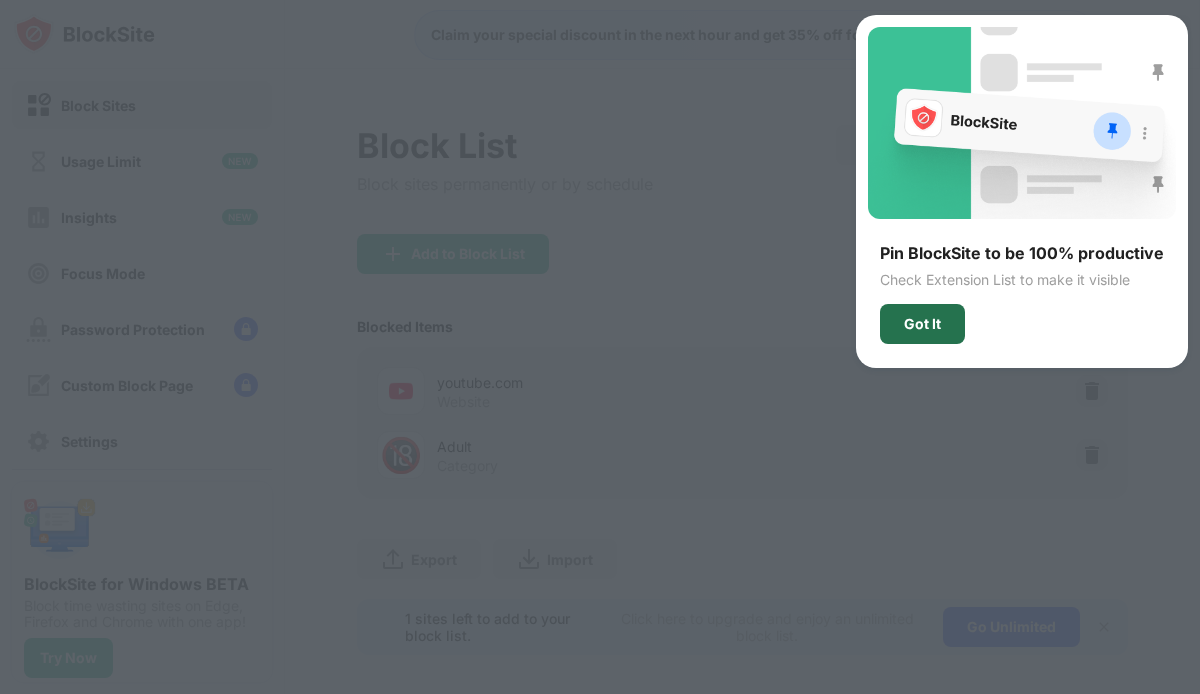 click on "Got It" at bounding box center [922, 324] 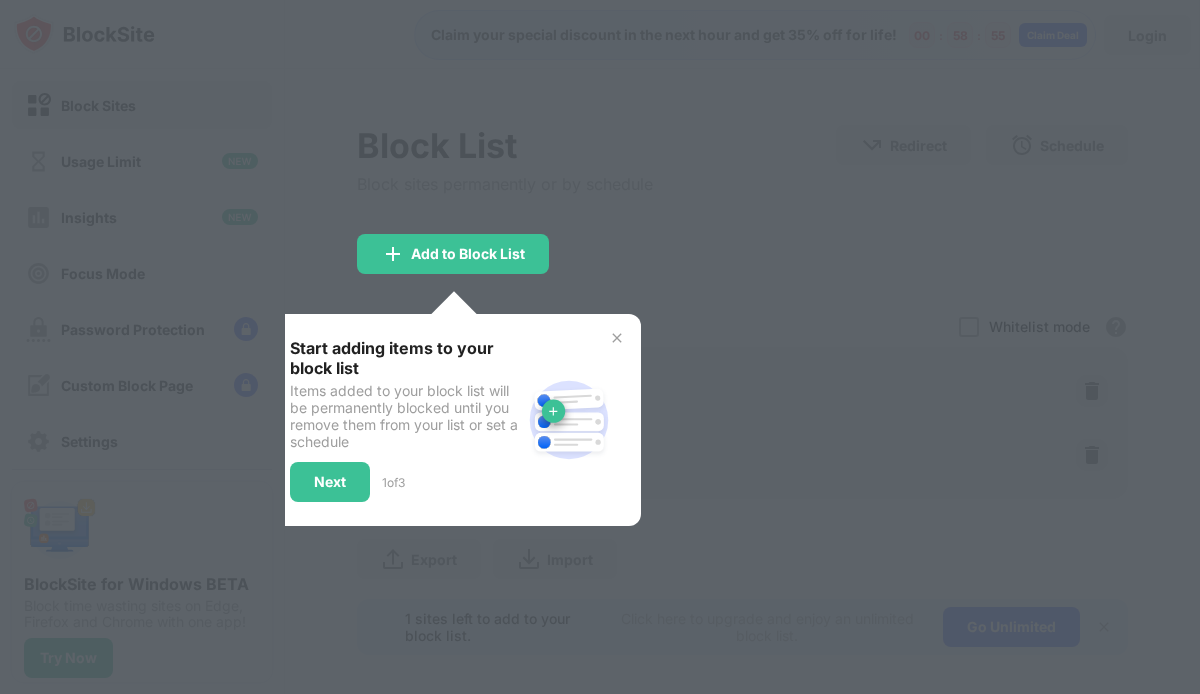 click on "Start adding items to your block list Items added to your block list will be permanently blocked until you remove them from your list or set a schedule Next 1  of  3" at bounding box center [453, 420] 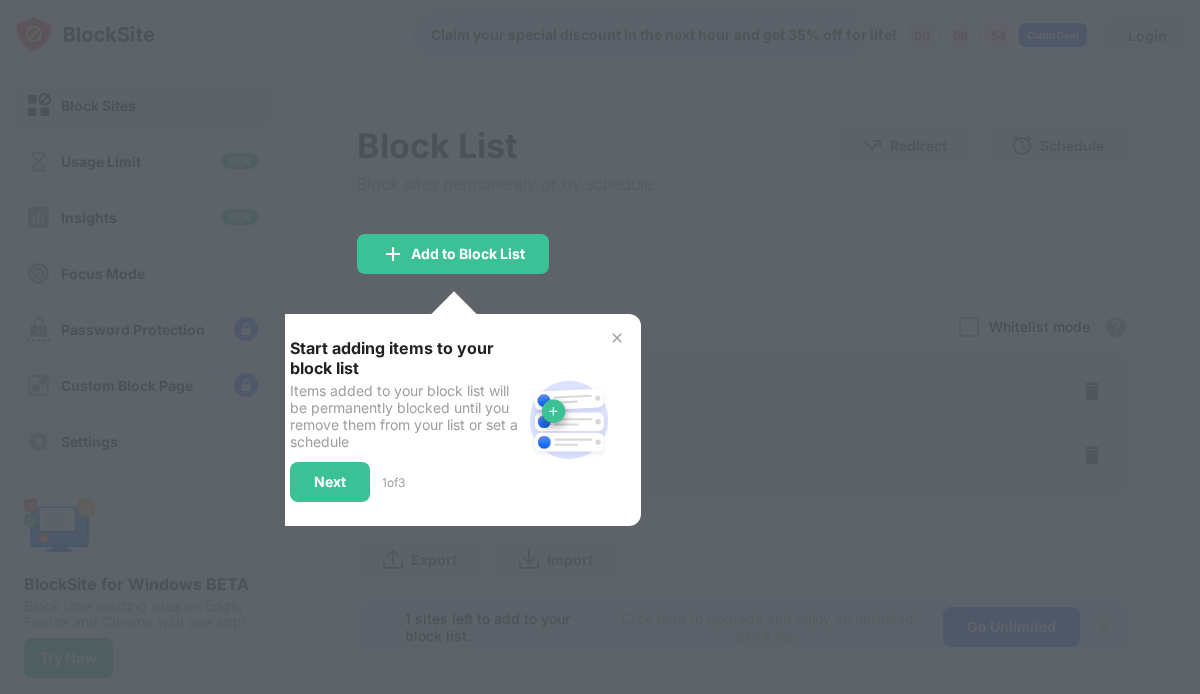 click at bounding box center [617, 338] 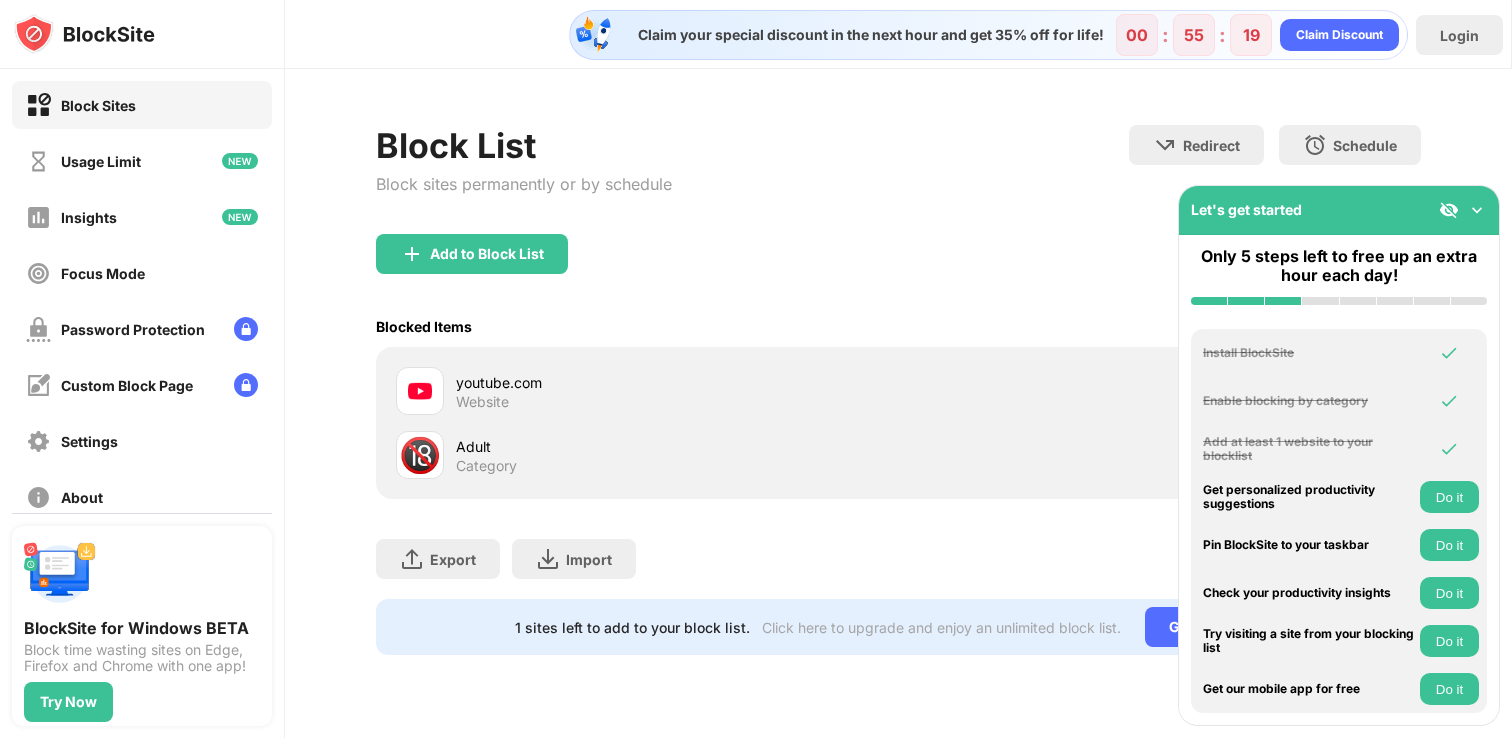click at bounding box center (1477, 210) 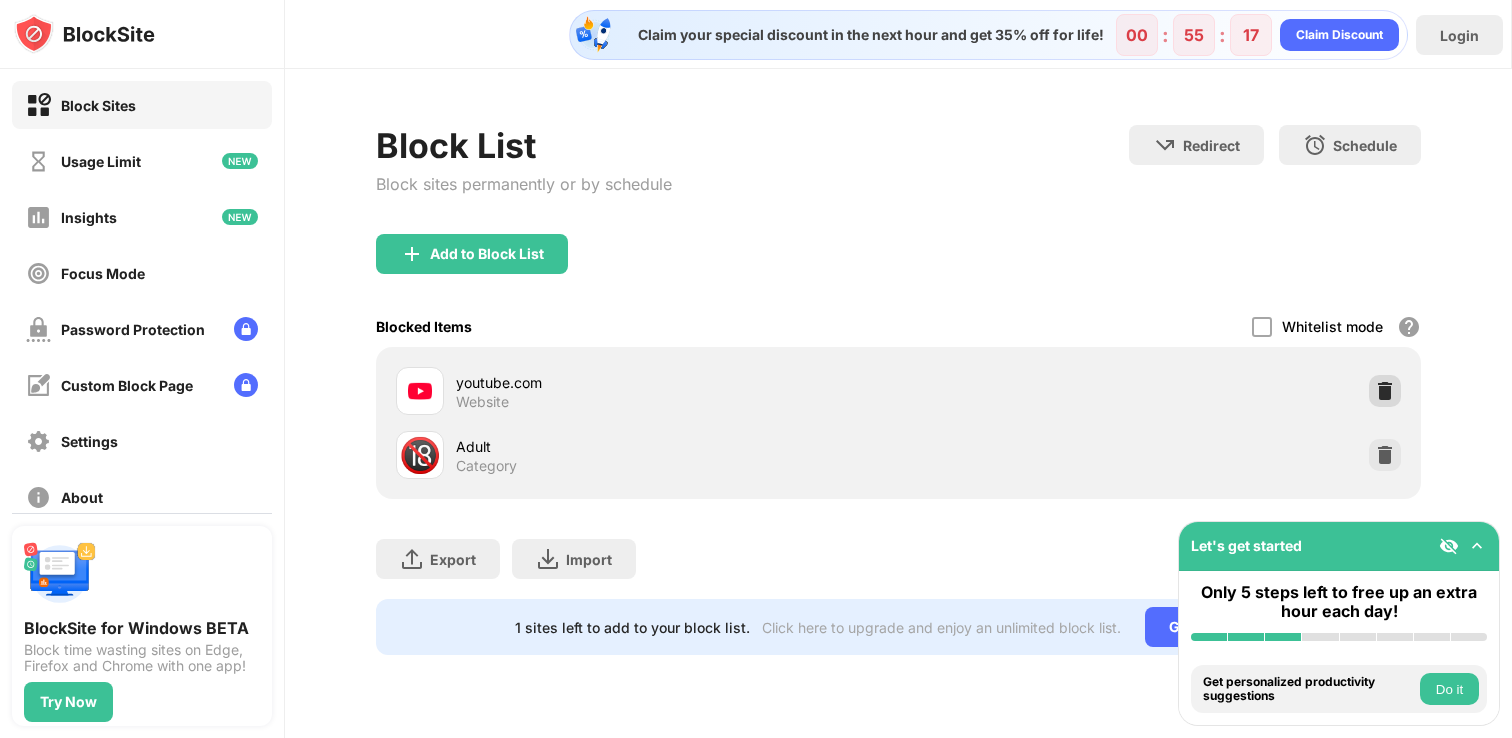 click at bounding box center (1385, 391) 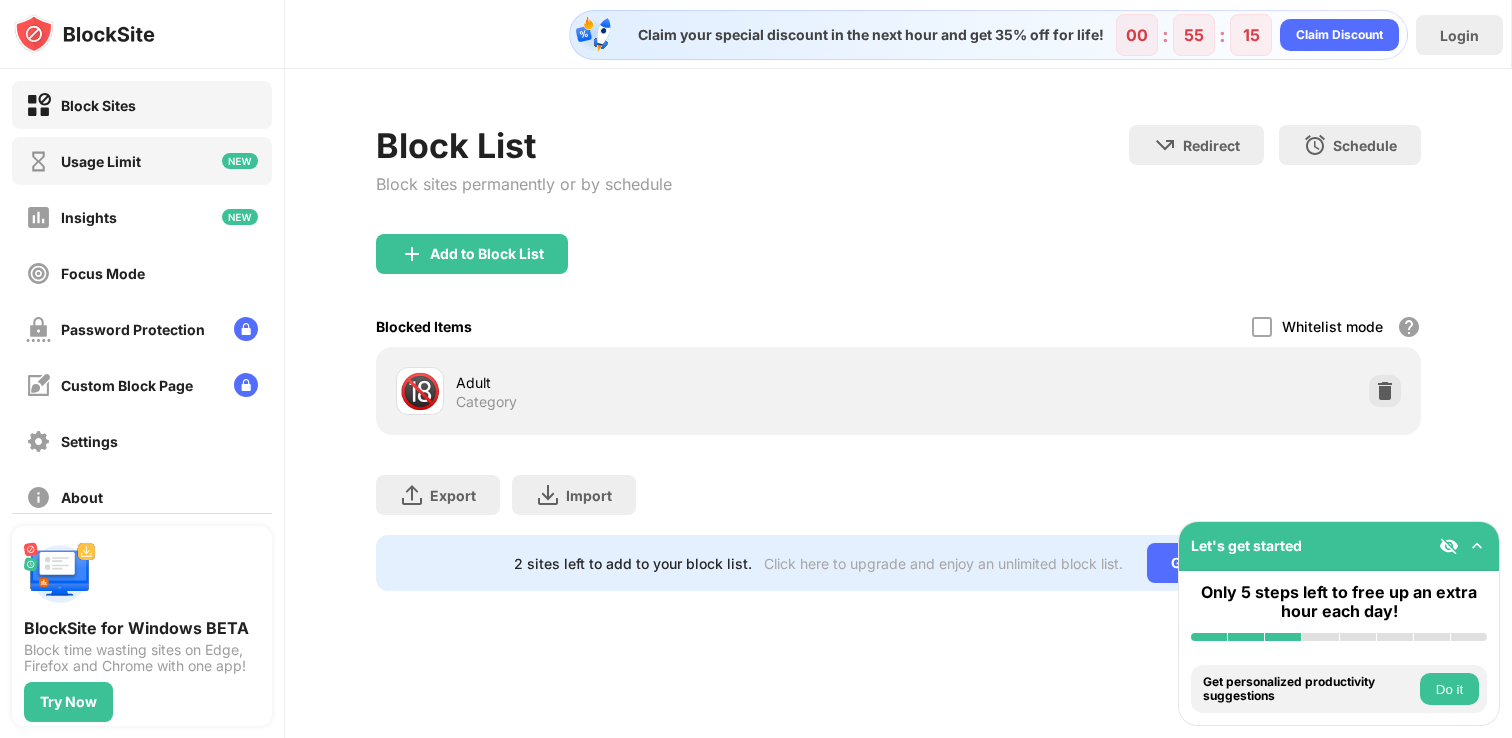 click on "Usage Limit" at bounding box center [101, 161] 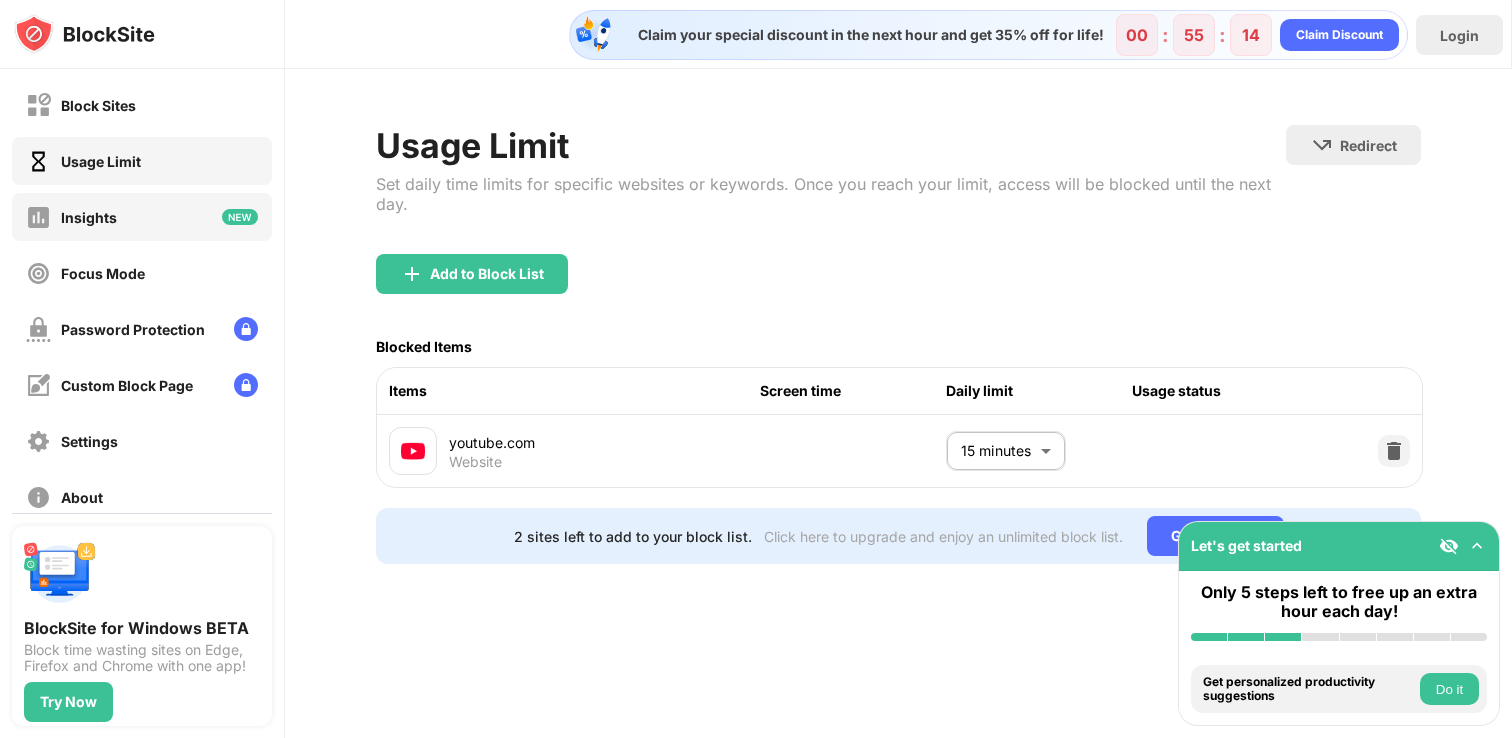 click on "Insights" at bounding box center [89, 217] 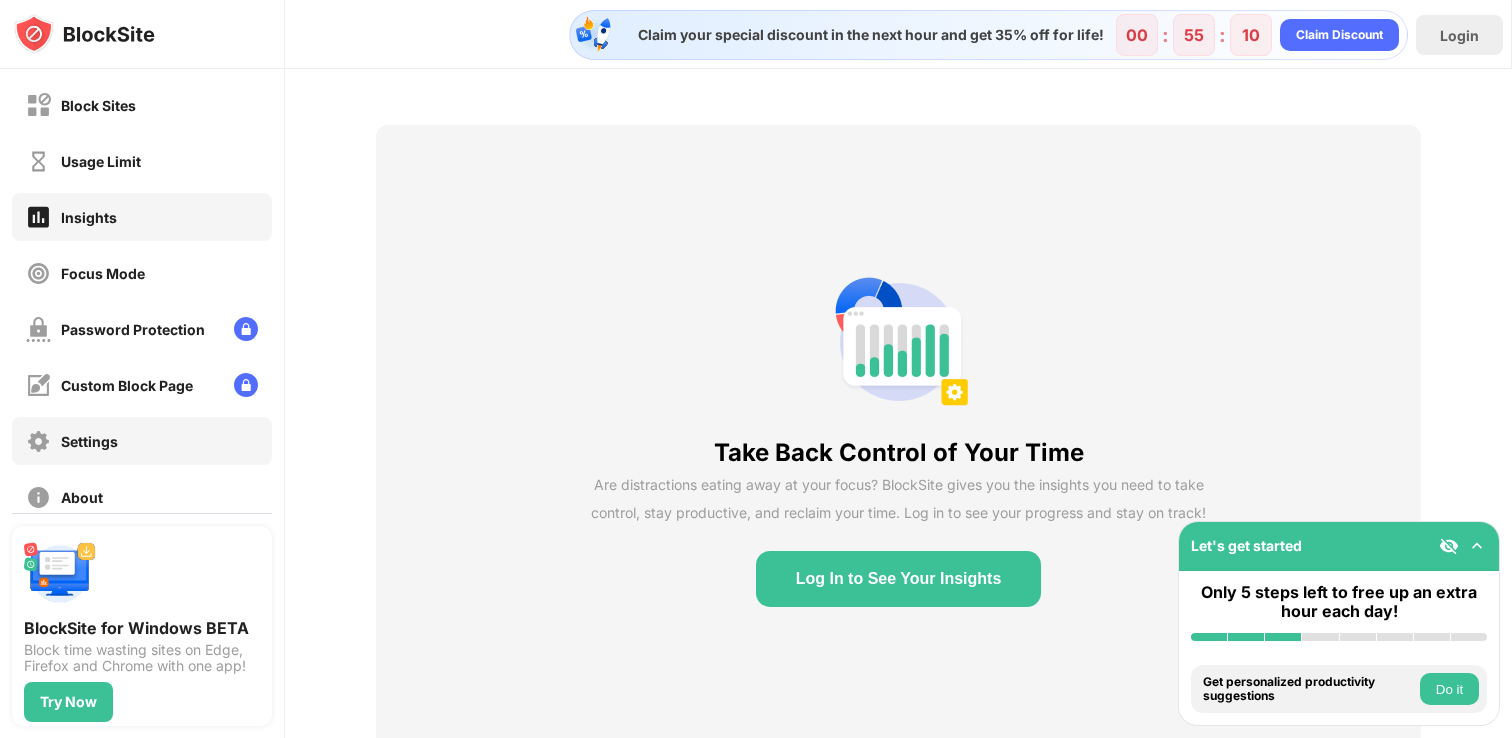 click on "Settings" at bounding box center [142, 441] 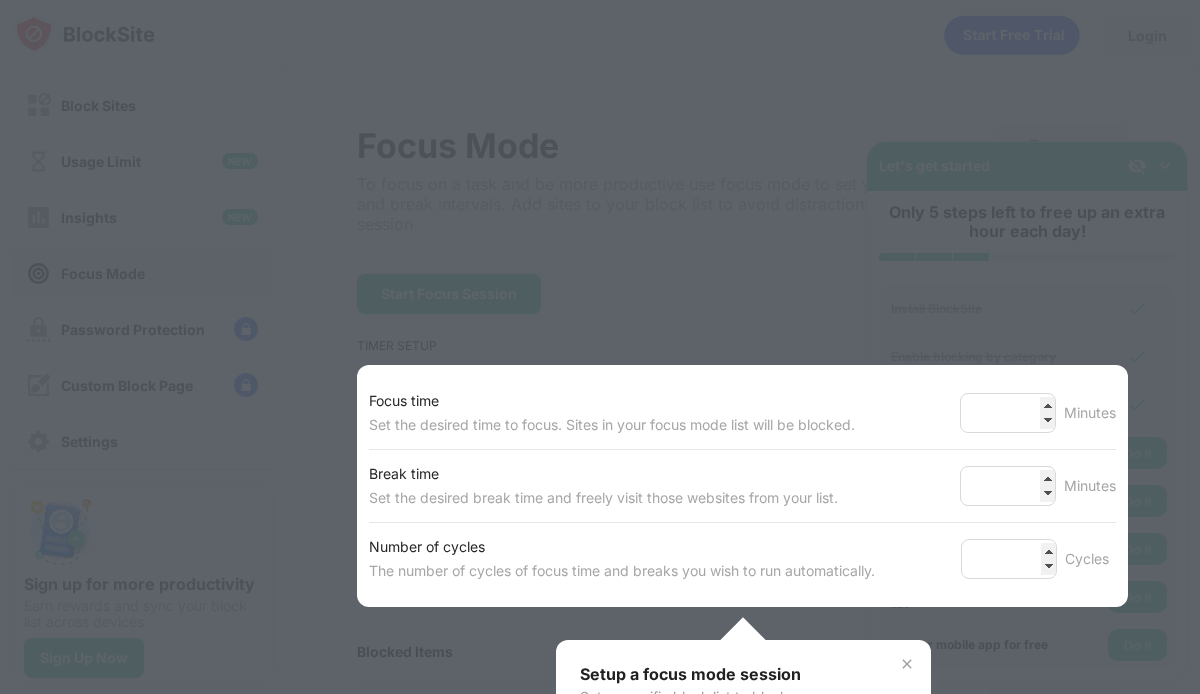 scroll, scrollTop: 0, scrollLeft: 0, axis: both 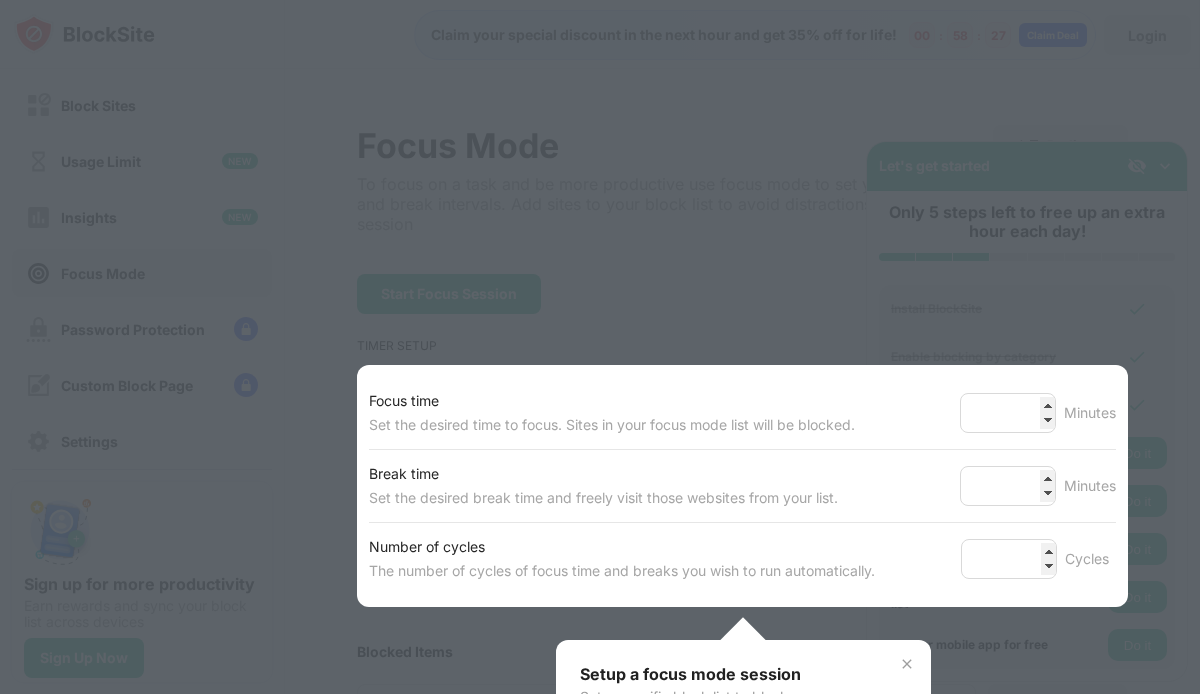 click at bounding box center (600, 347) 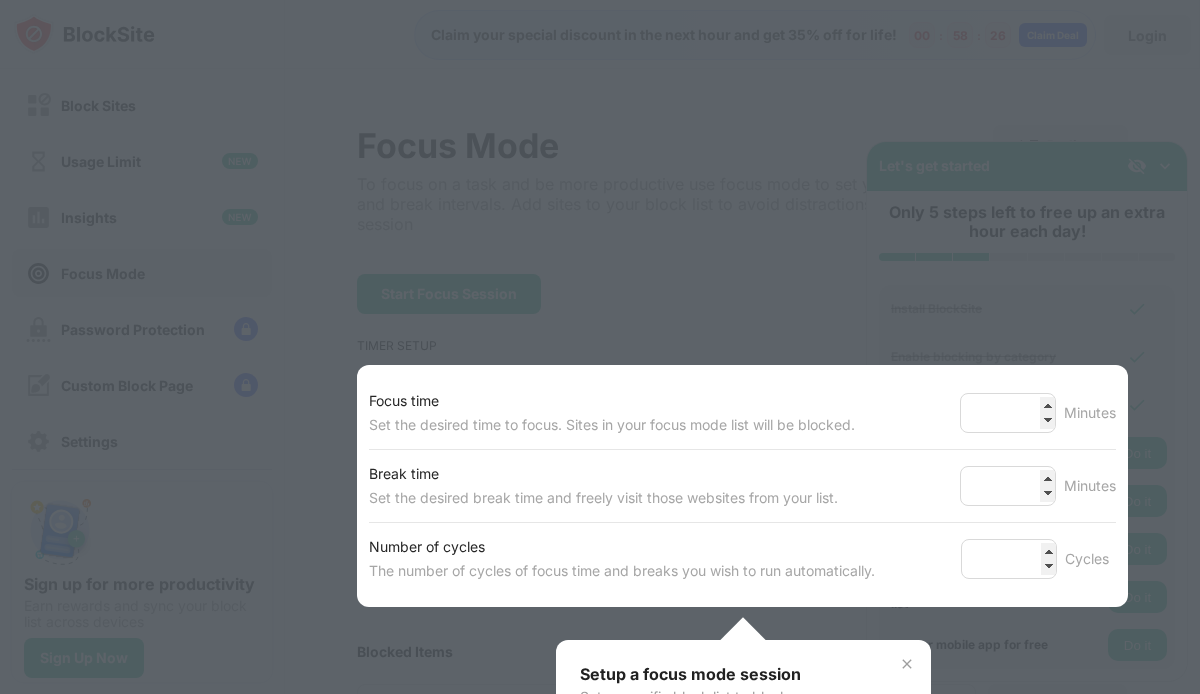 click at bounding box center (907, 664) 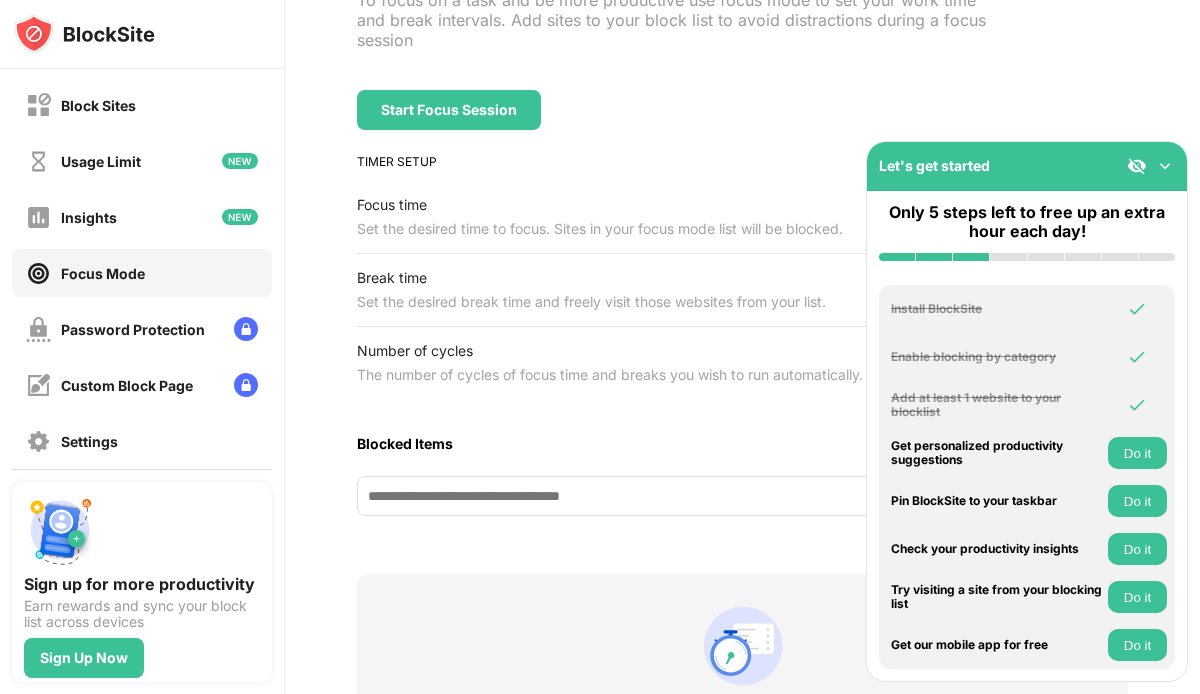 scroll, scrollTop: 203, scrollLeft: 0, axis: vertical 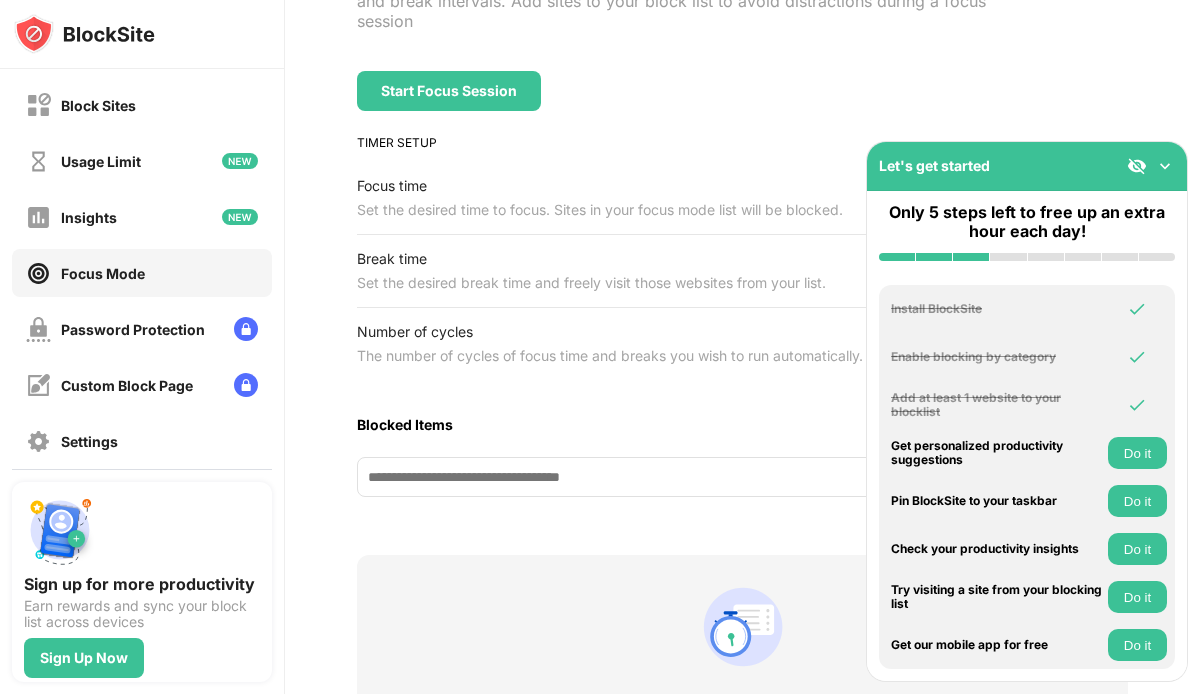 click at bounding box center (1165, 166) 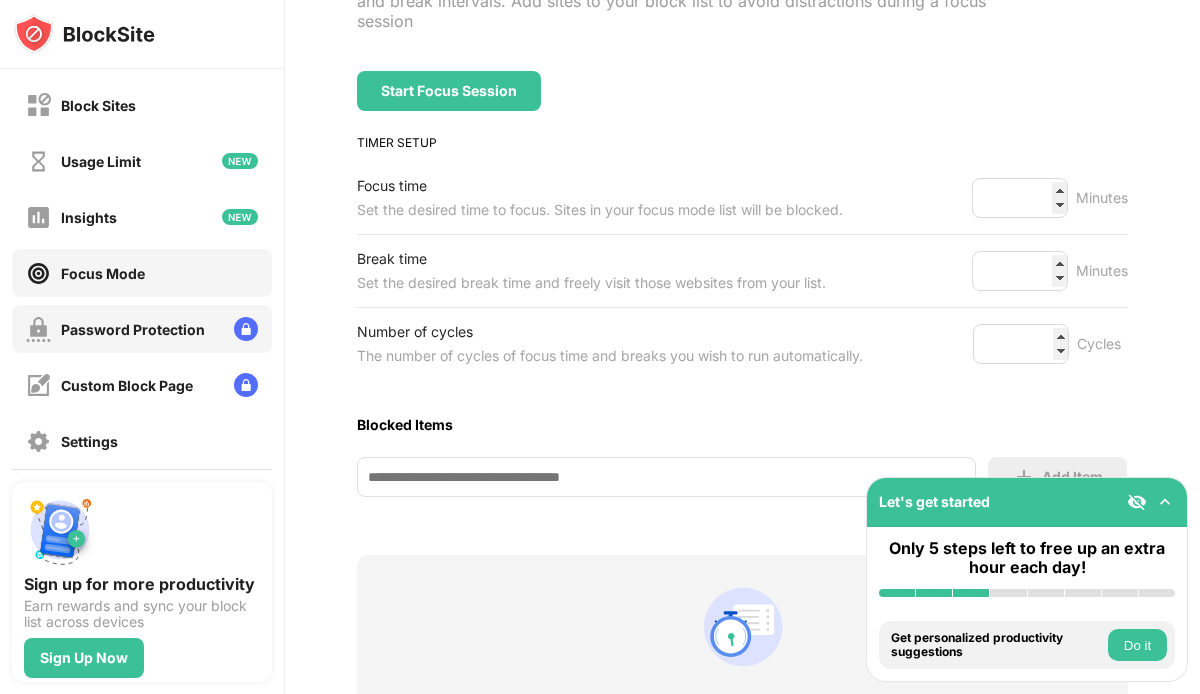 click on "Password Protection" at bounding box center [133, 329] 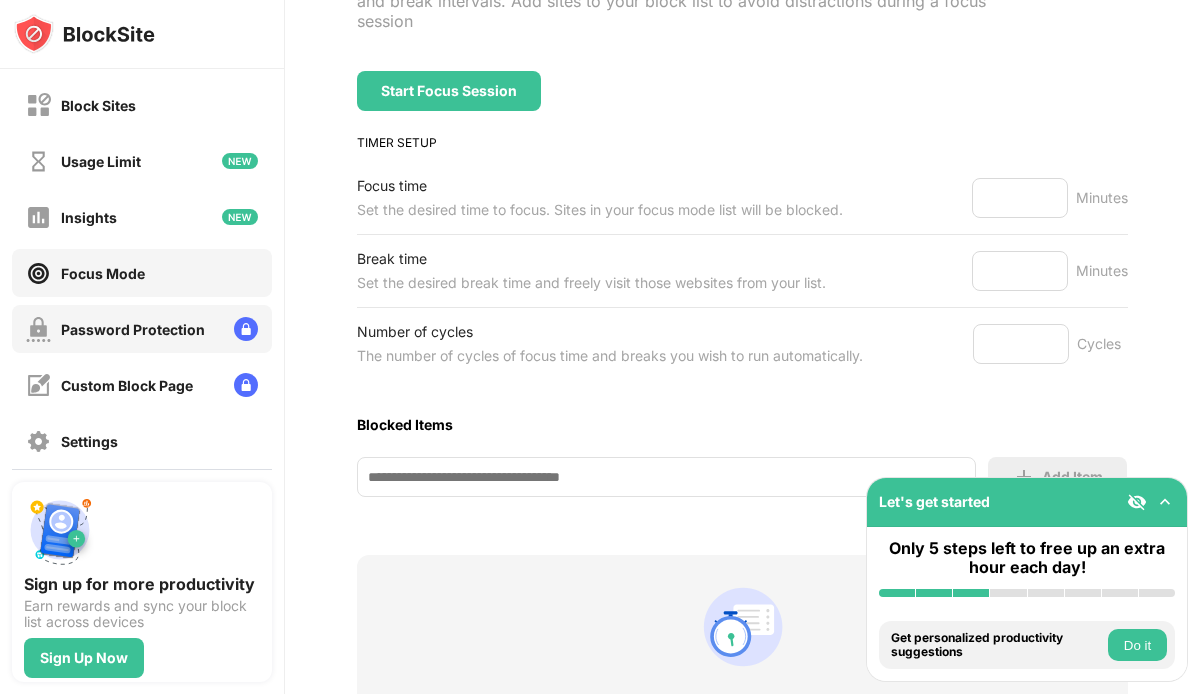 scroll, scrollTop: 69, scrollLeft: 0, axis: vertical 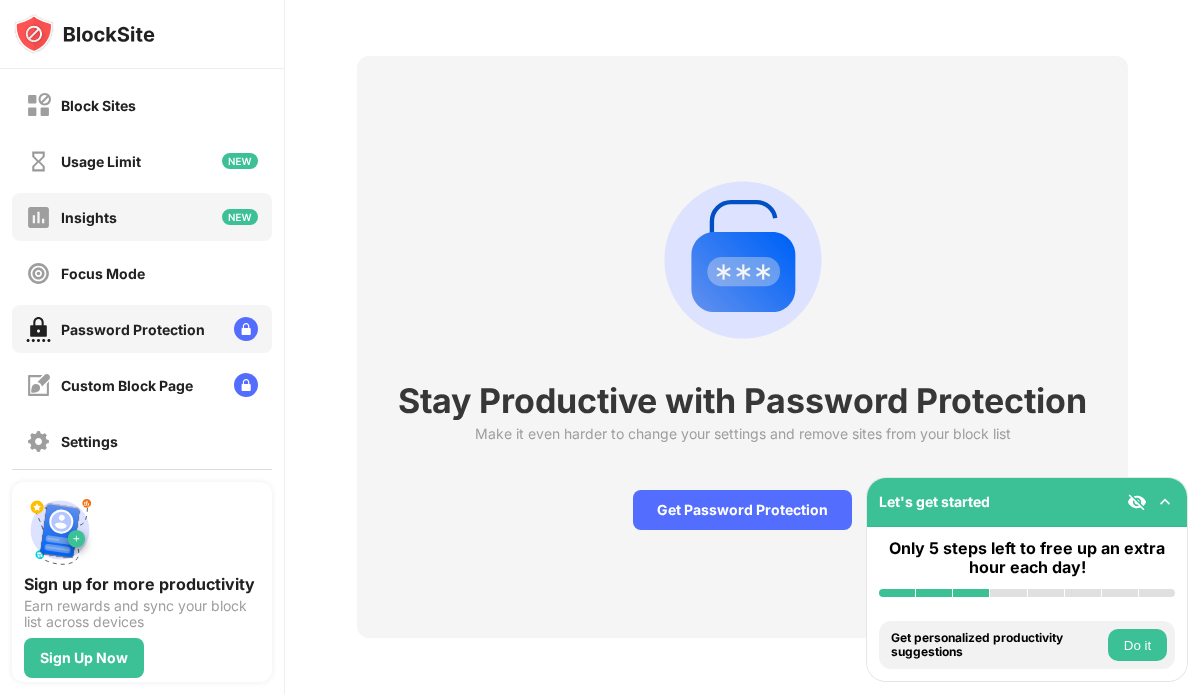 click on "Insights" at bounding box center (142, 217) 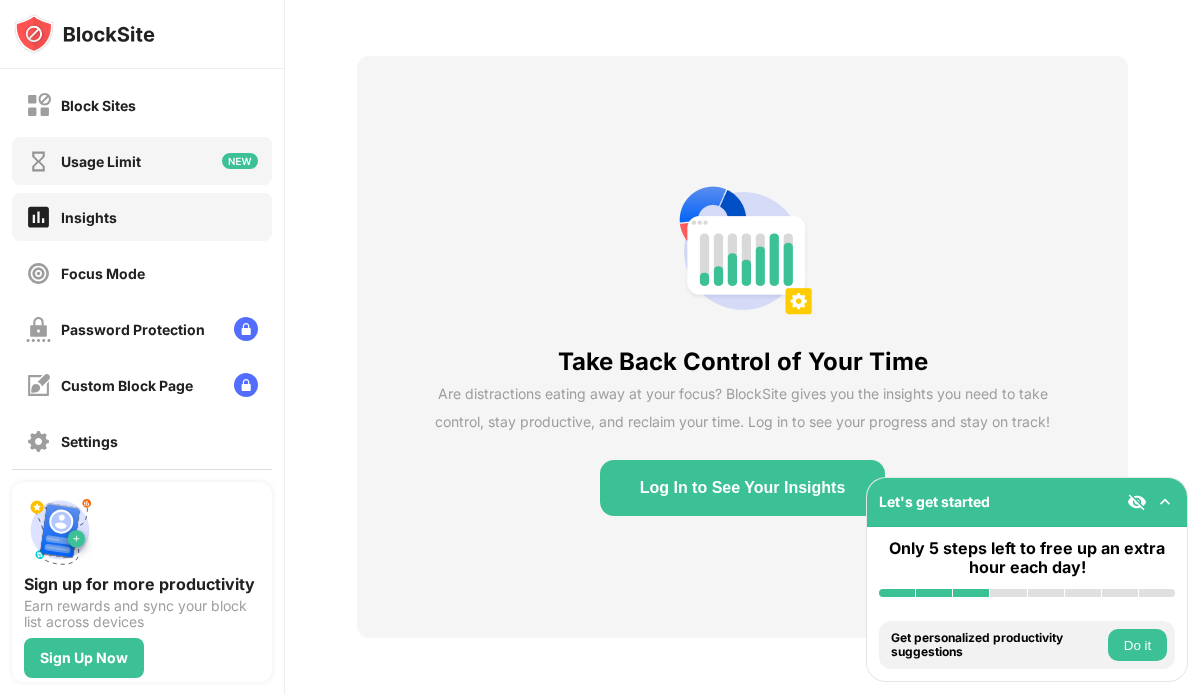 click on "Usage Limit" at bounding box center (101, 161) 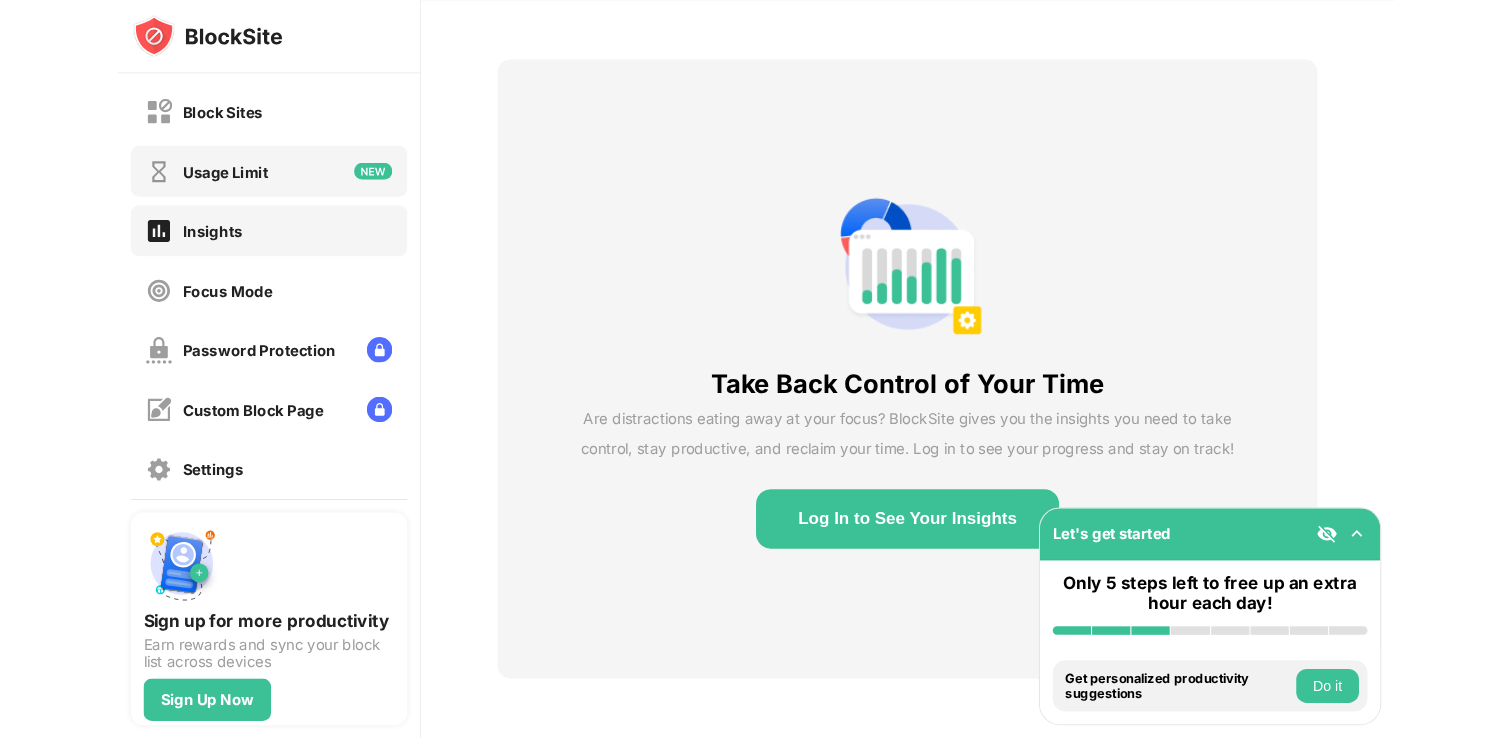 scroll, scrollTop: 0, scrollLeft: 0, axis: both 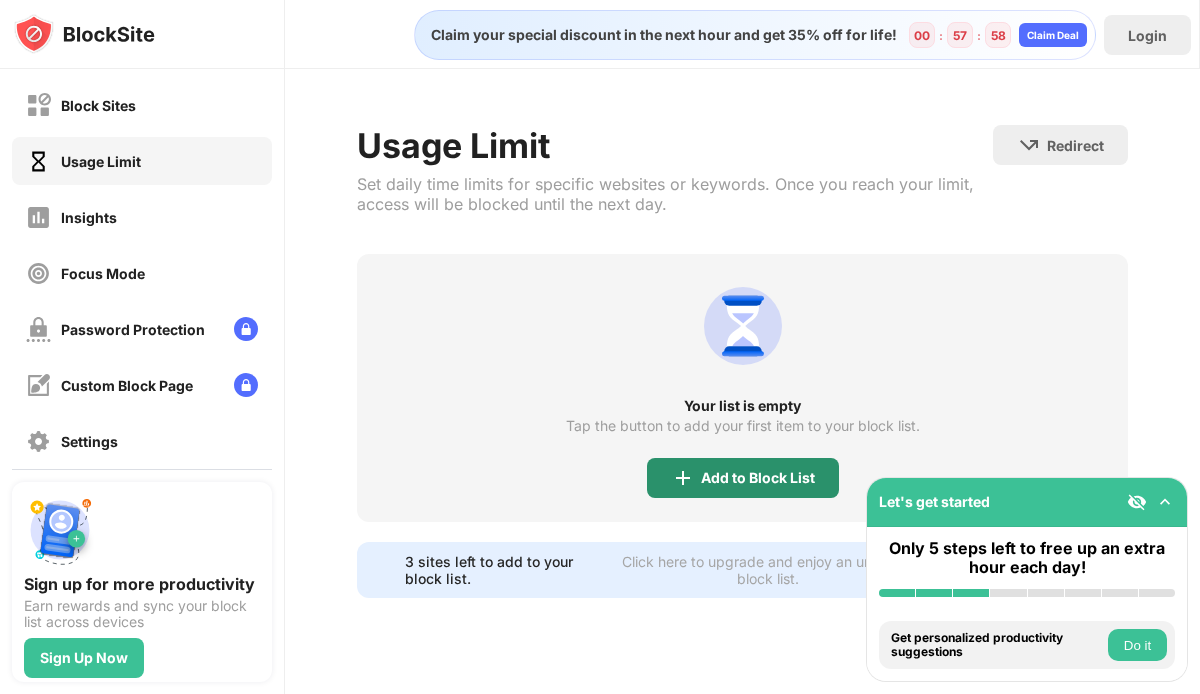 click on "Add to Block List" at bounding box center [758, 478] 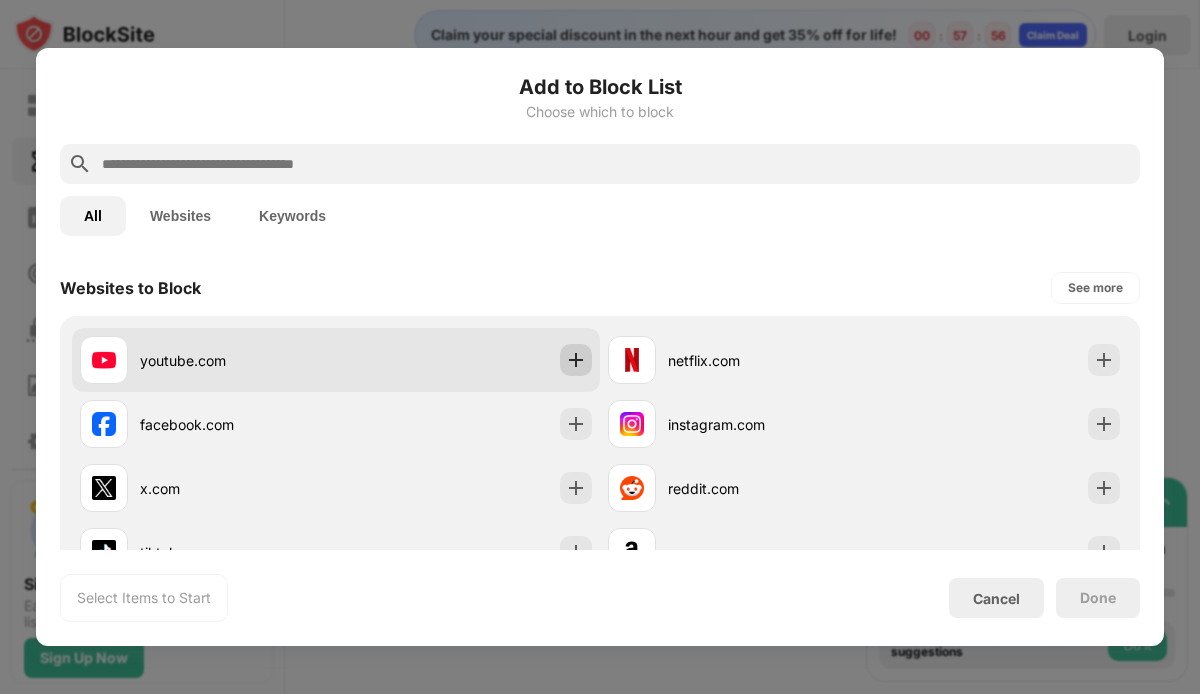 click at bounding box center (576, 360) 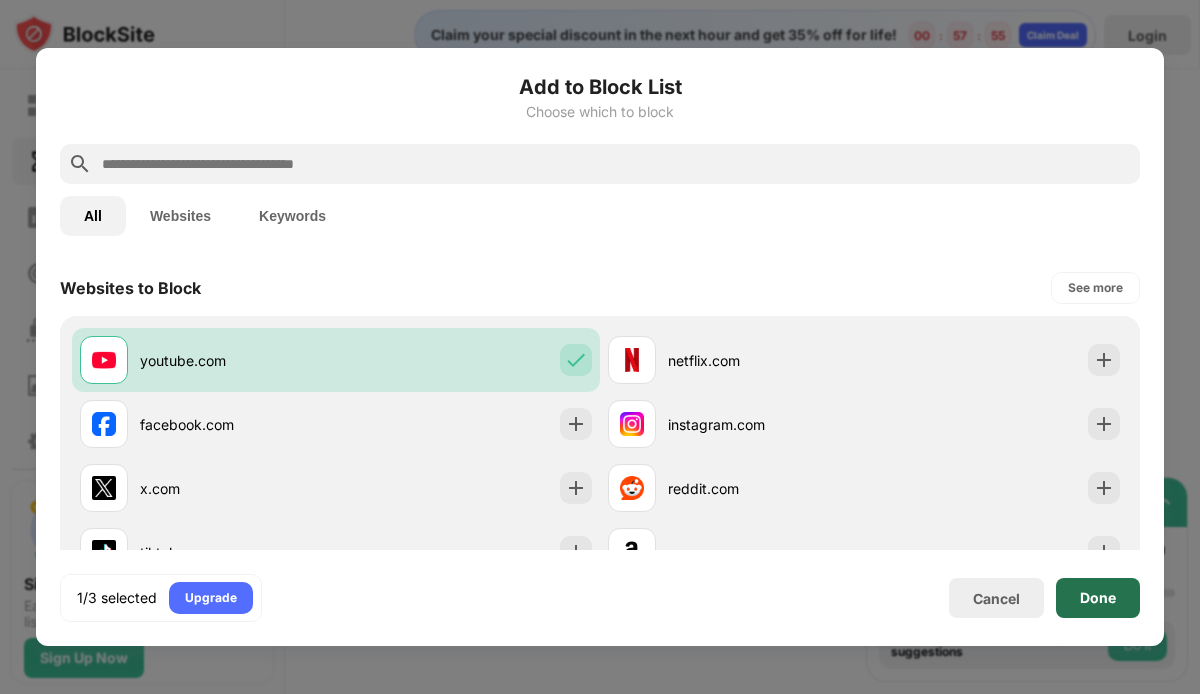 click on "Done" at bounding box center [1098, 598] 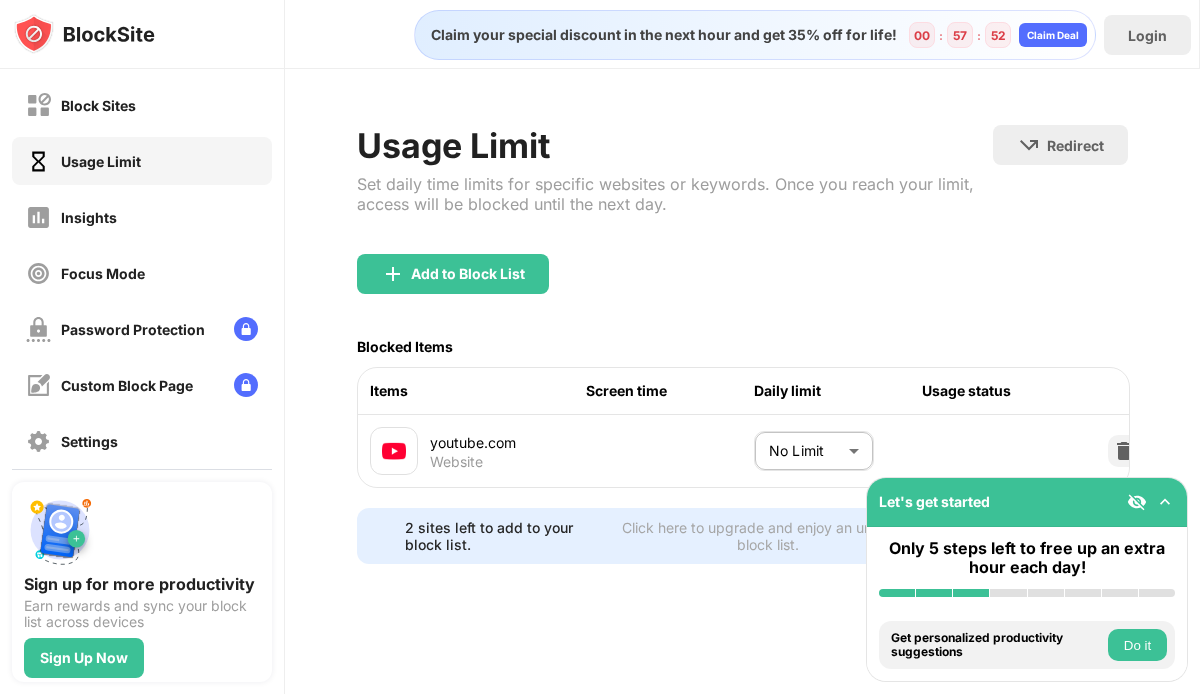 click at bounding box center [1165, 502] 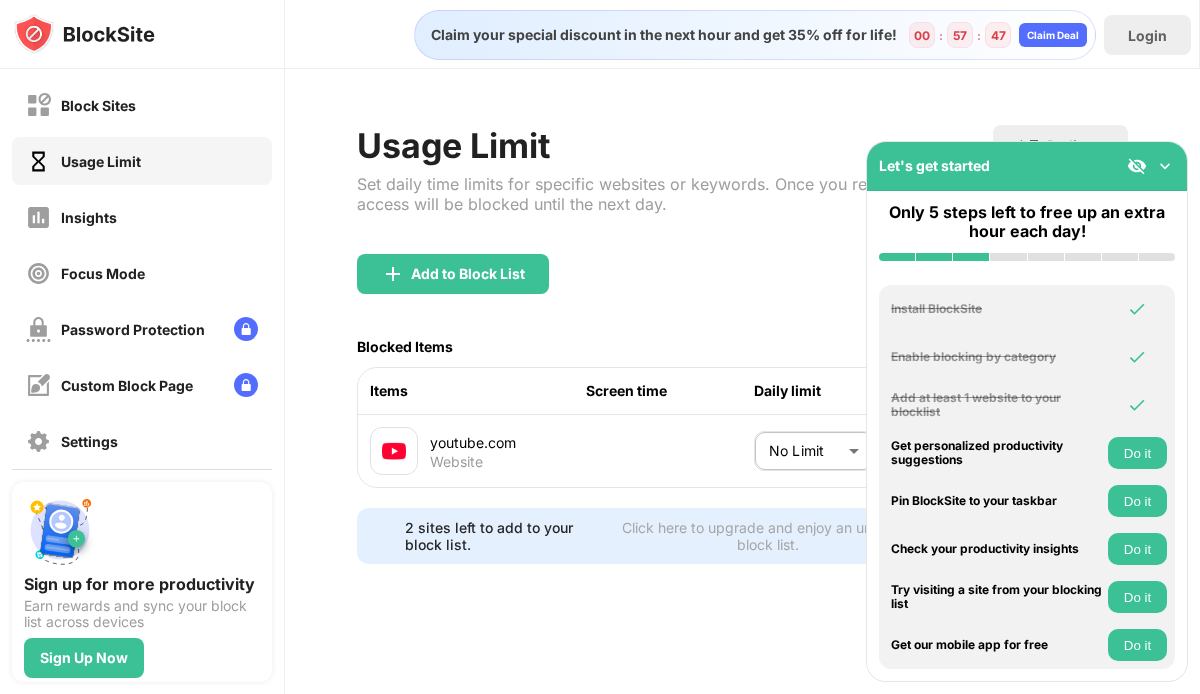 click at bounding box center [1165, 166] 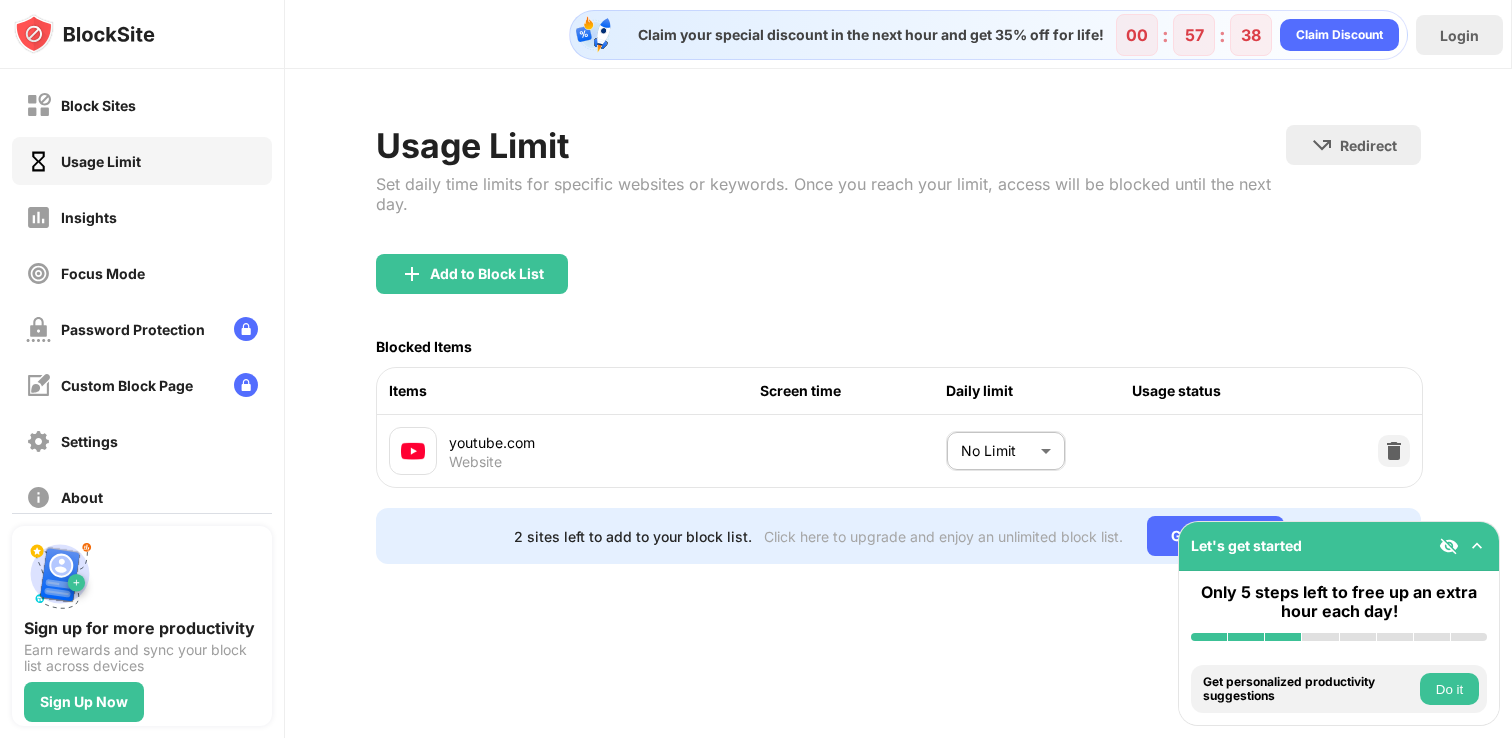 click on "Do it" at bounding box center (1449, 689) 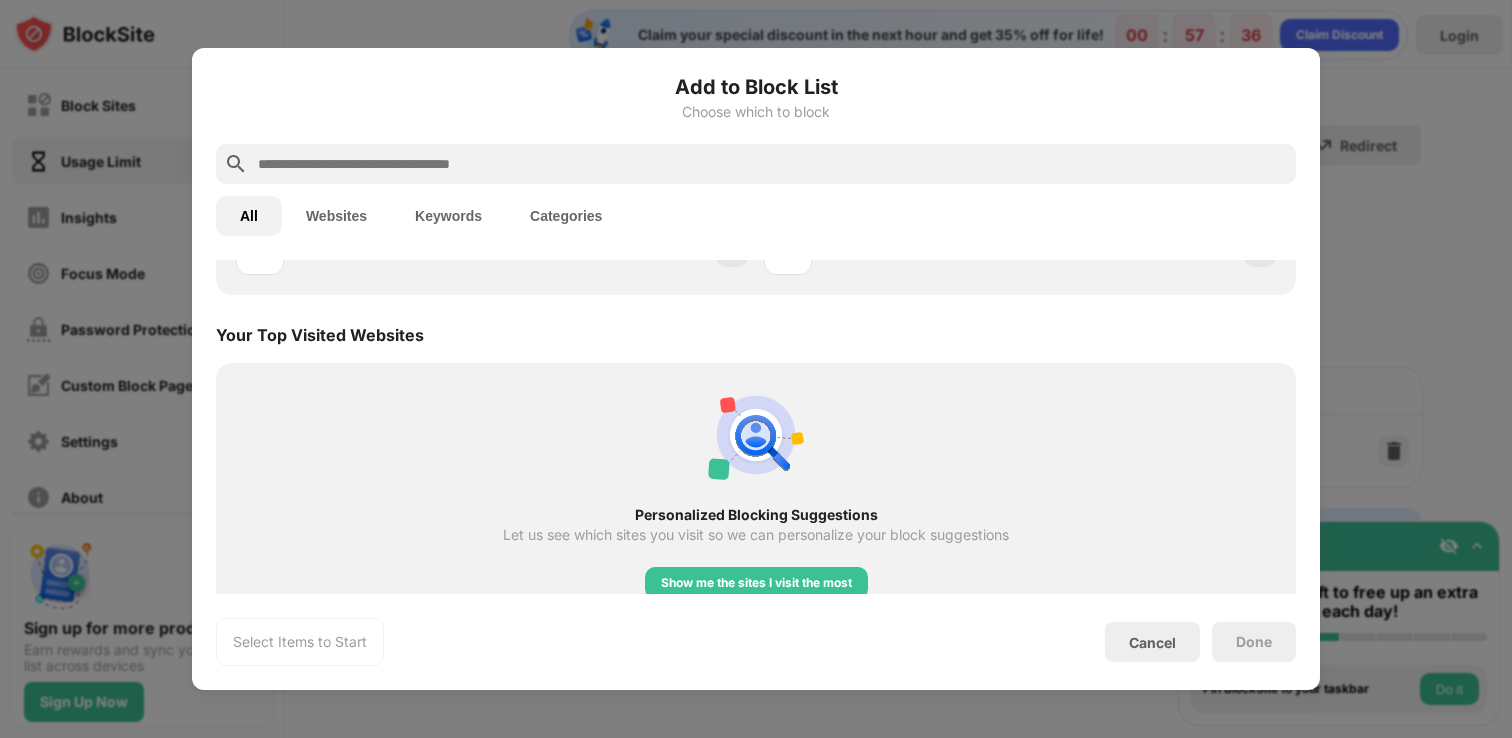 scroll, scrollTop: 696, scrollLeft: 0, axis: vertical 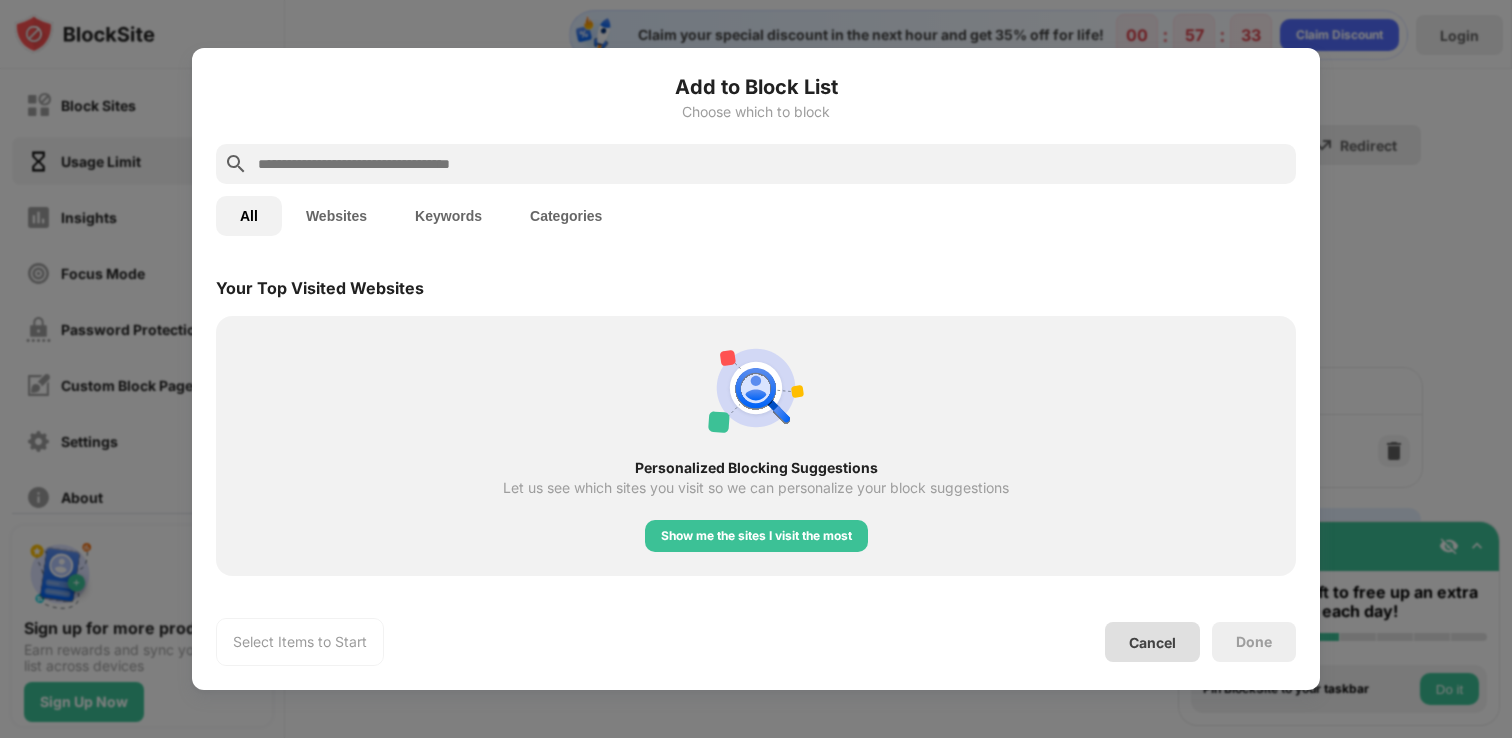 click on "Cancel" at bounding box center (1152, 642) 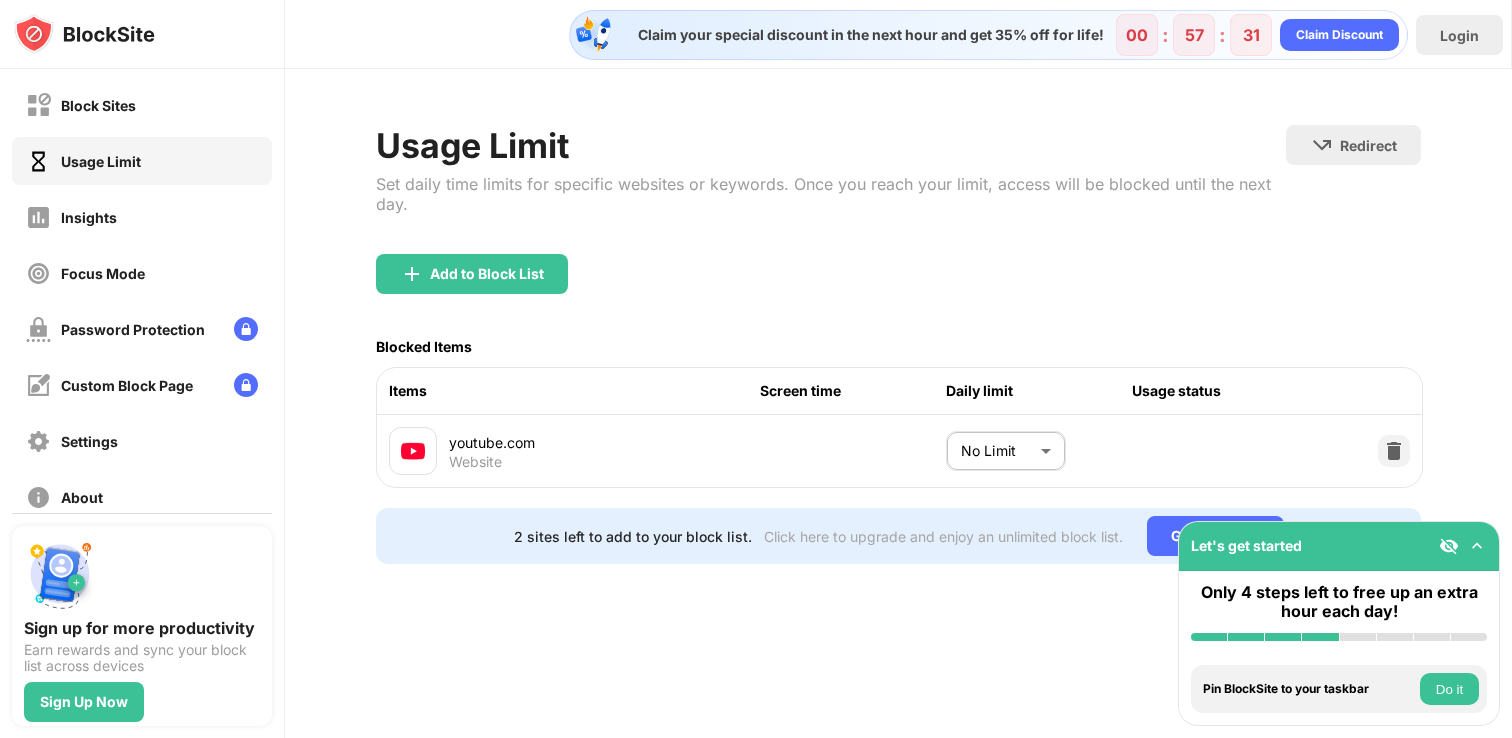 click on "Do it" at bounding box center [1449, 689] 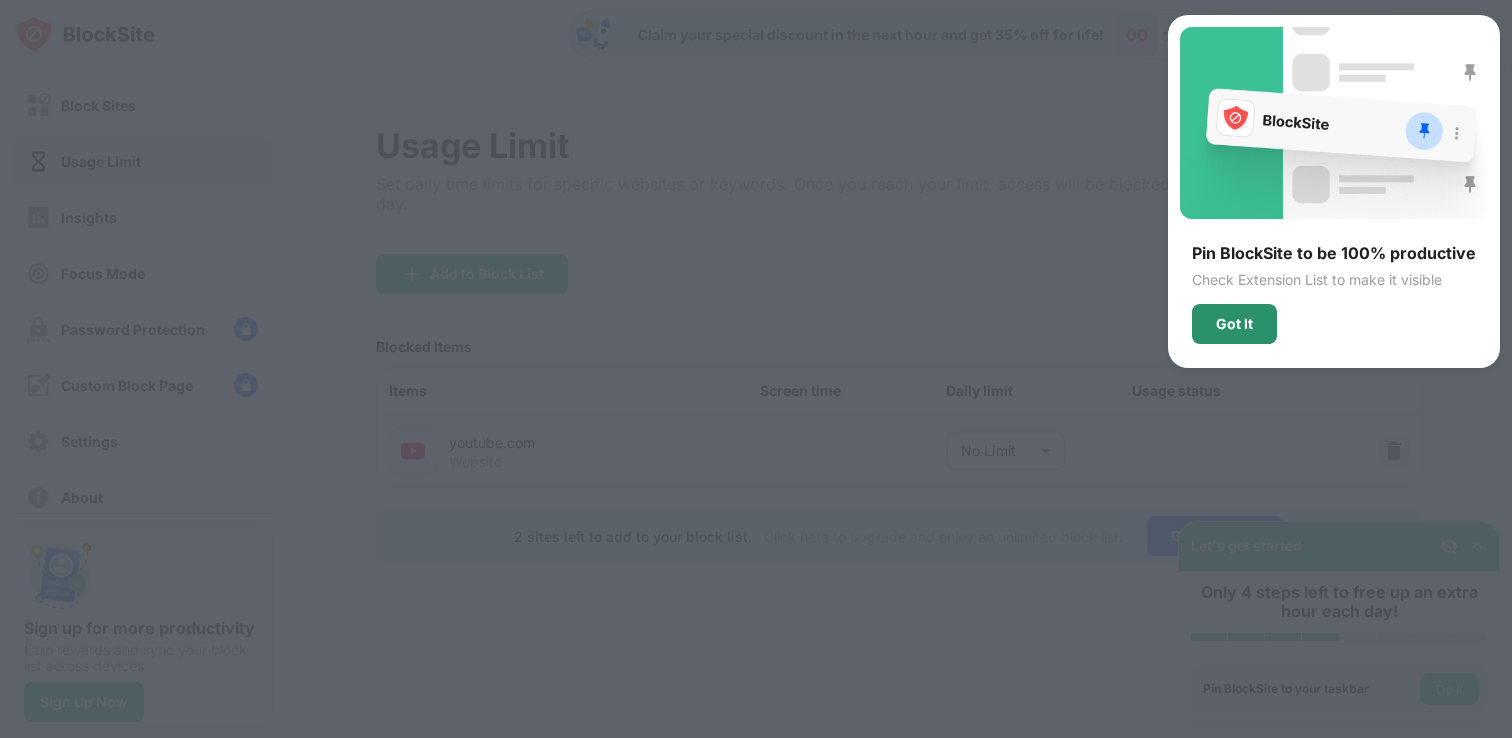 click on "Got It" at bounding box center (1234, 324) 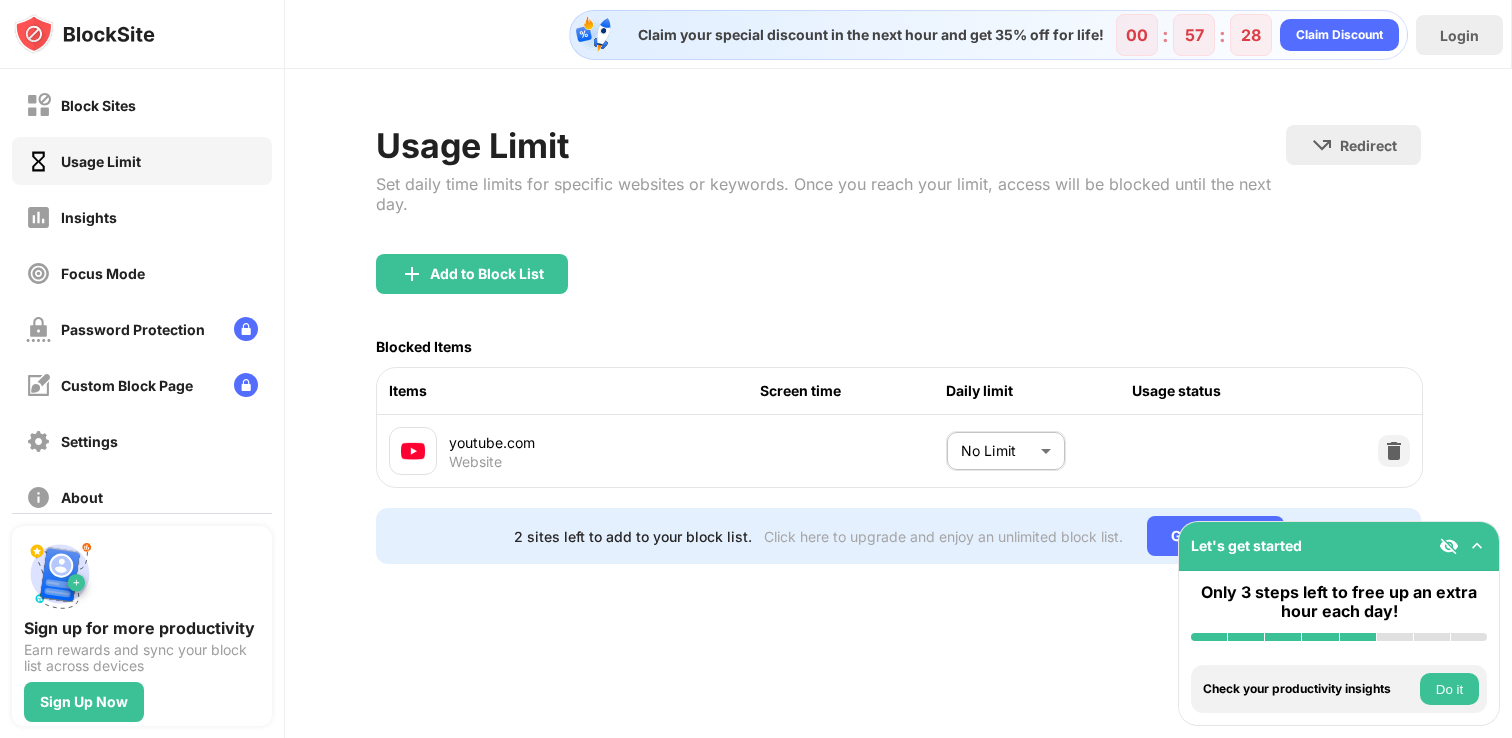 click on "Do it" at bounding box center (1449, 689) 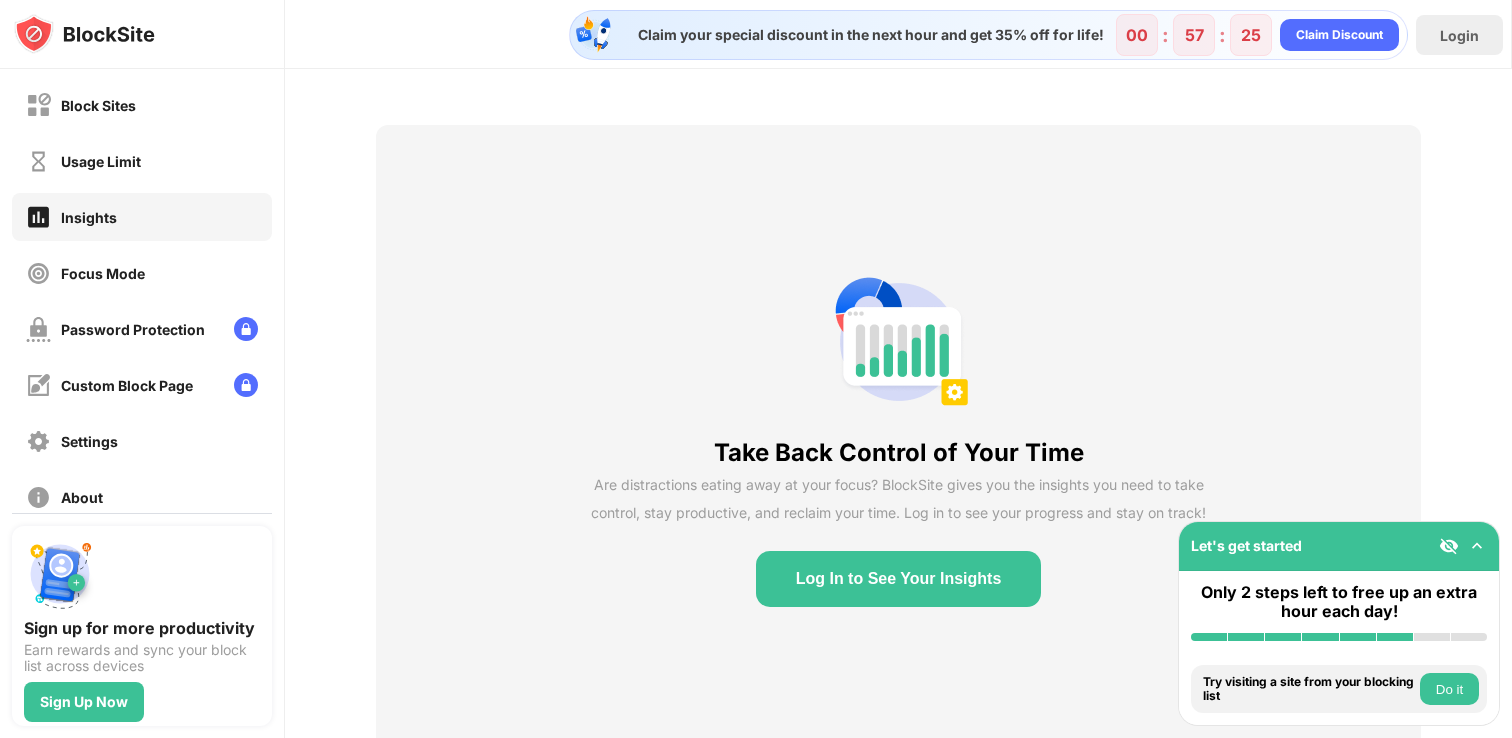 click on "Do it" at bounding box center [1449, 689] 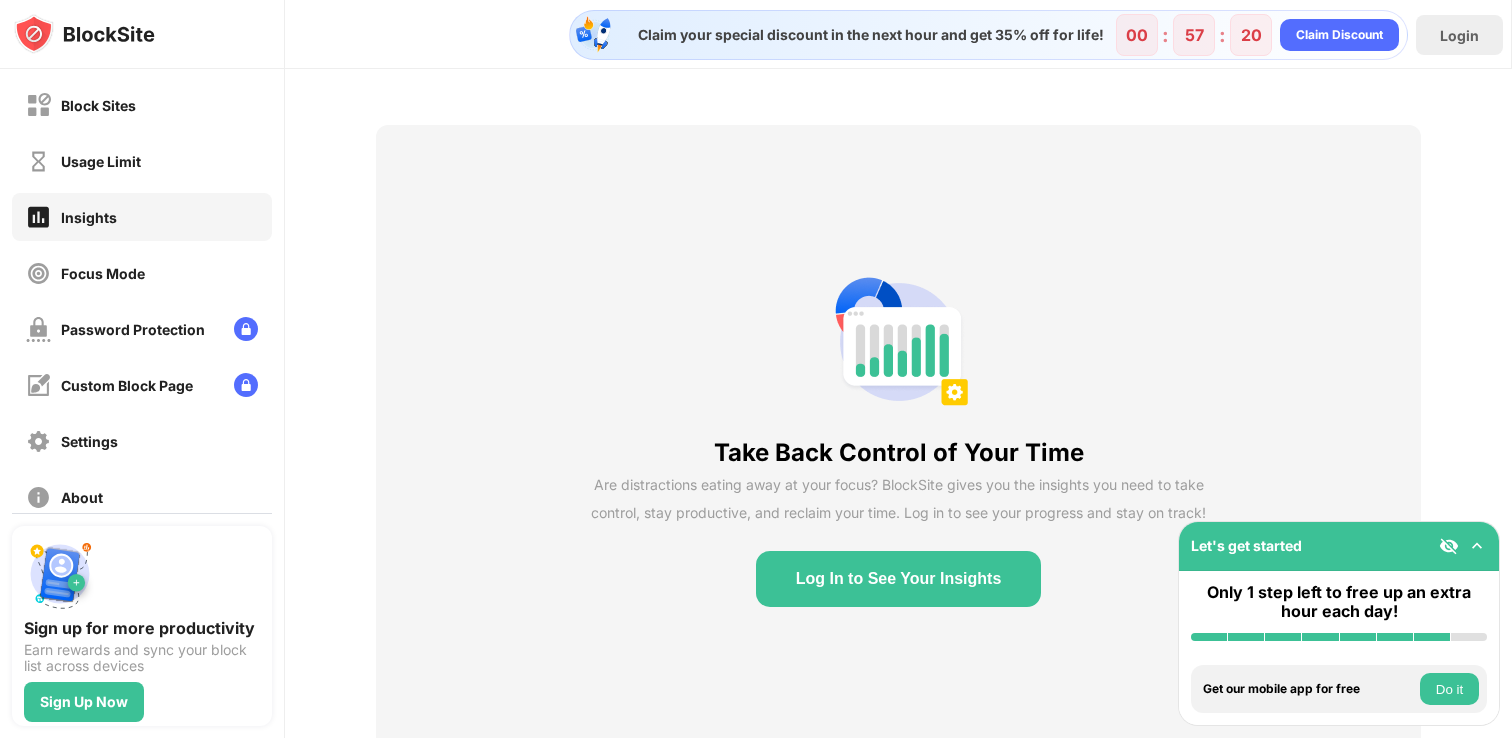 click on "Do it" at bounding box center (1449, 689) 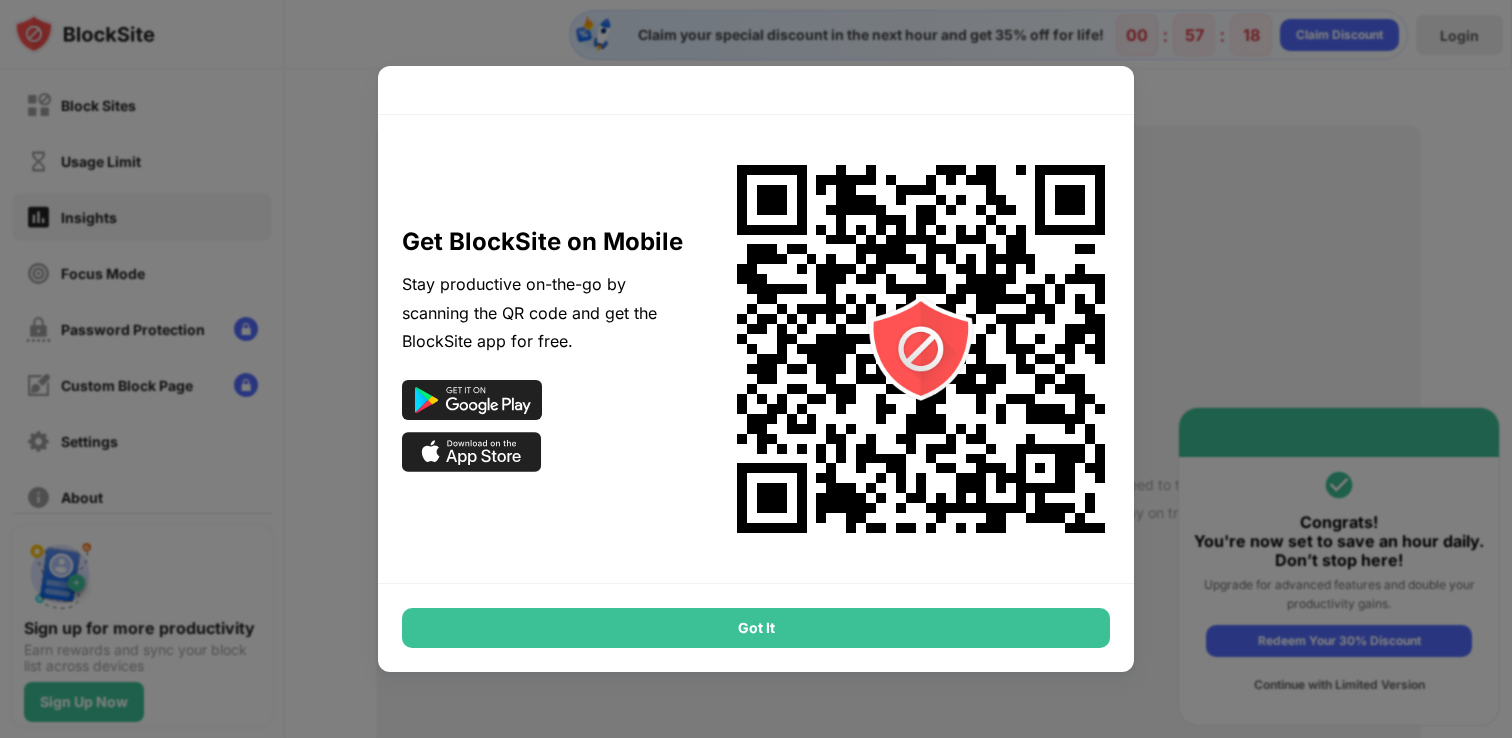 click on "Got It" at bounding box center (756, 628) 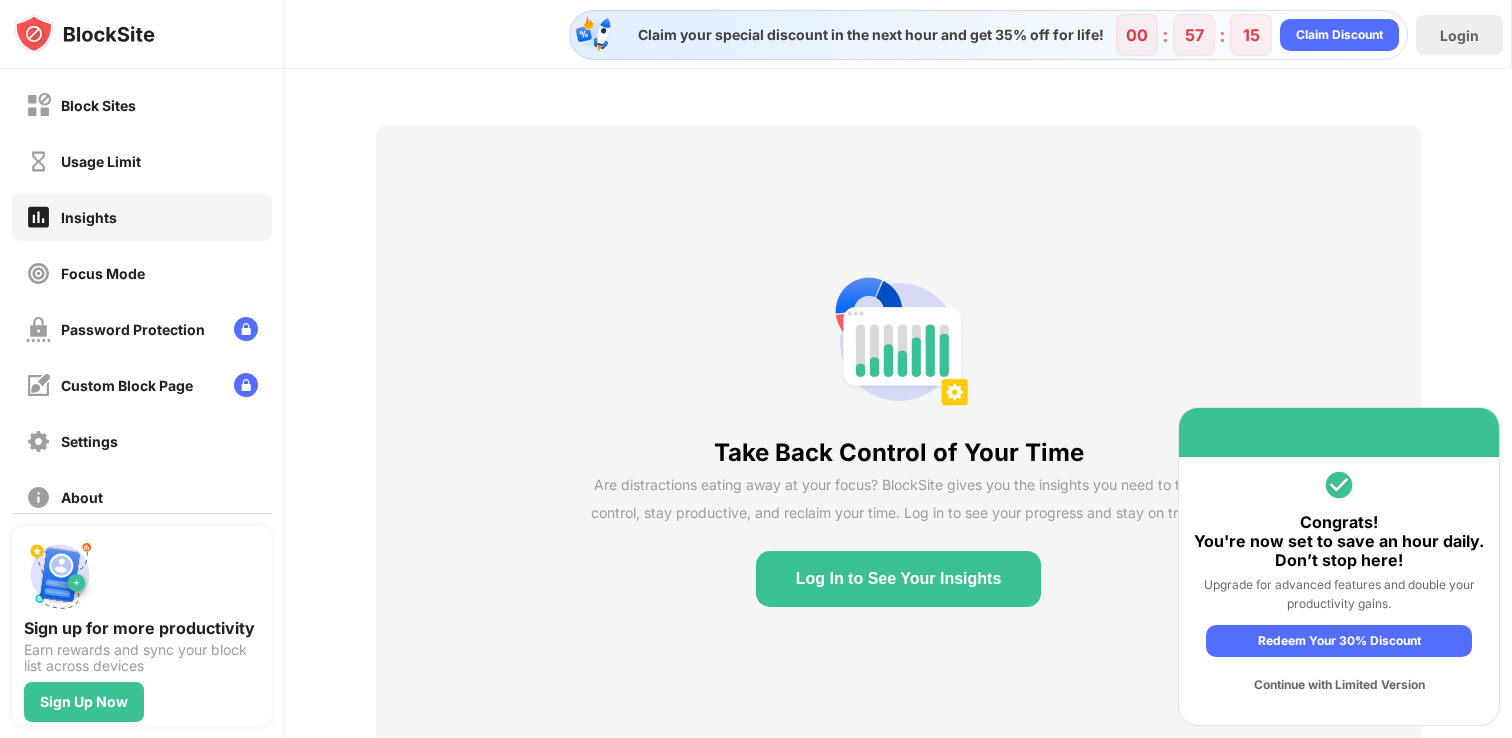 click on "Continue with Limited Version" at bounding box center [1339, 685] 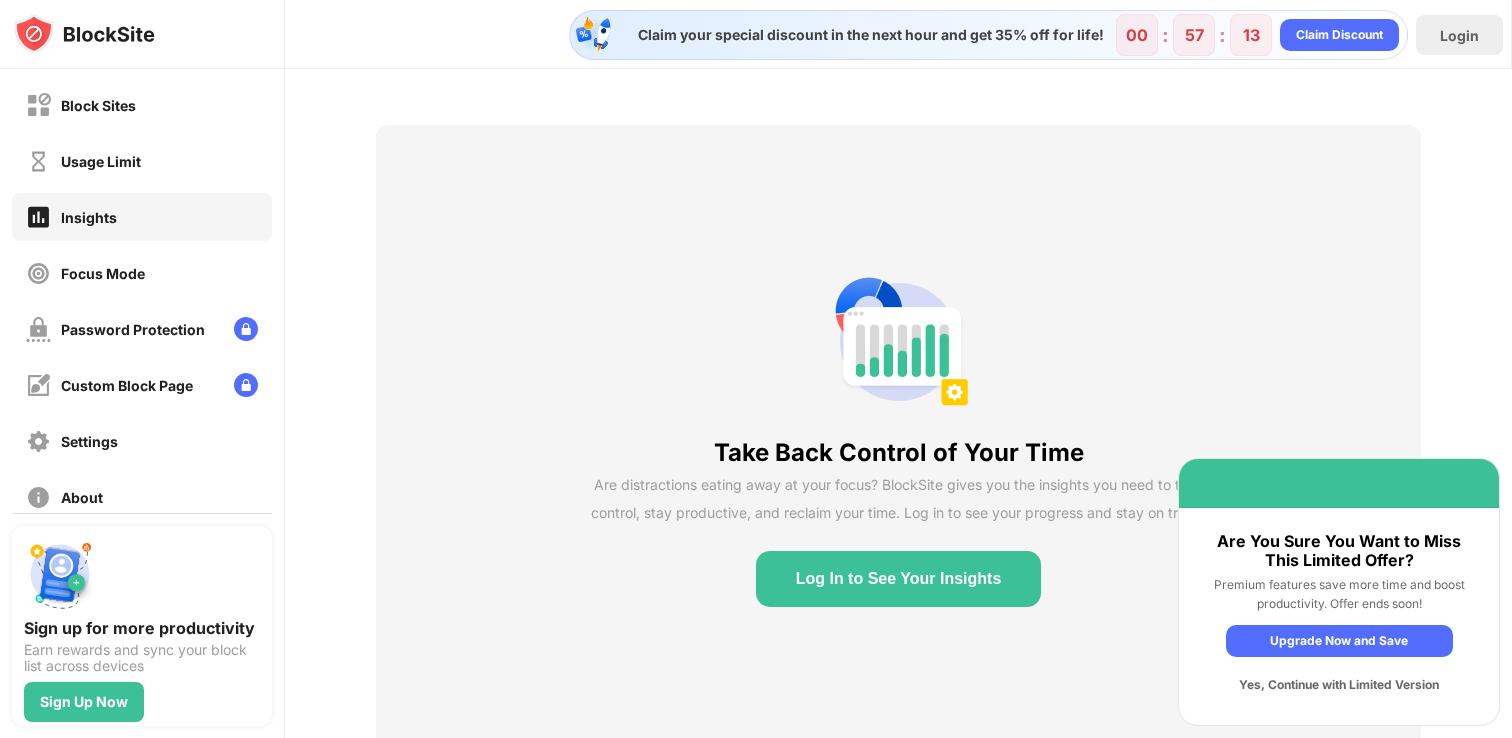 click on "Yes, Continue with Limited Version" at bounding box center (1339, 685) 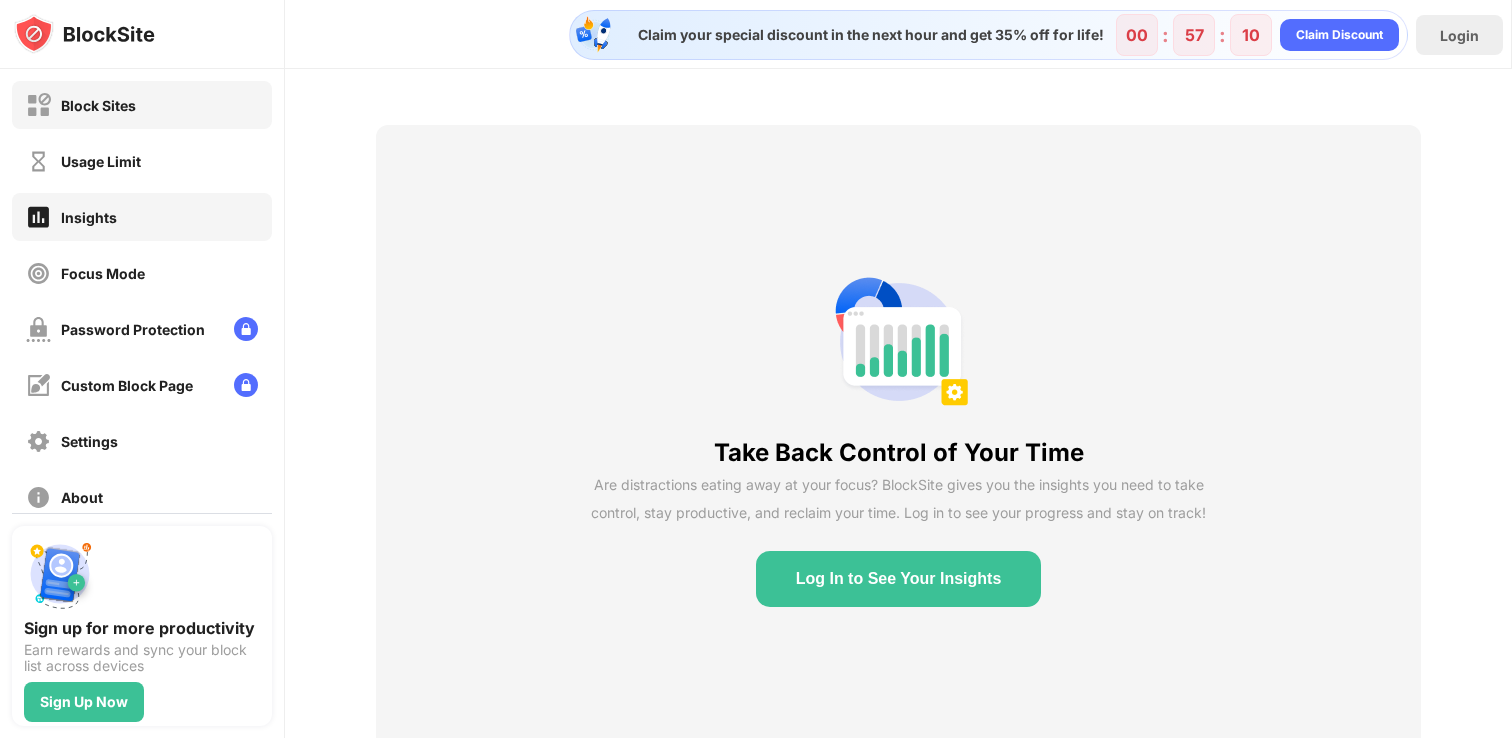 click on "Block Sites" at bounding box center [98, 105] 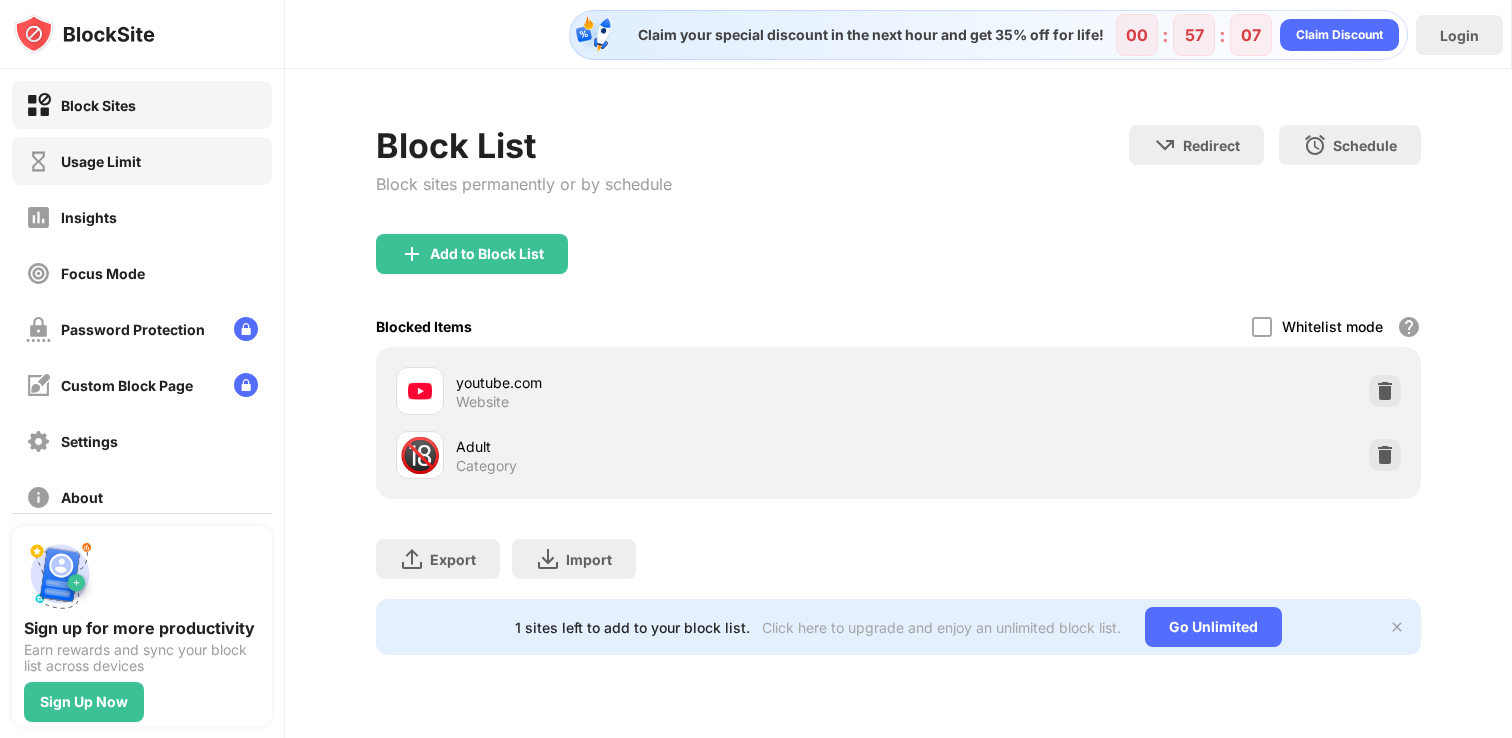 click on "Usage Limit" at bounding box center [83, 161] 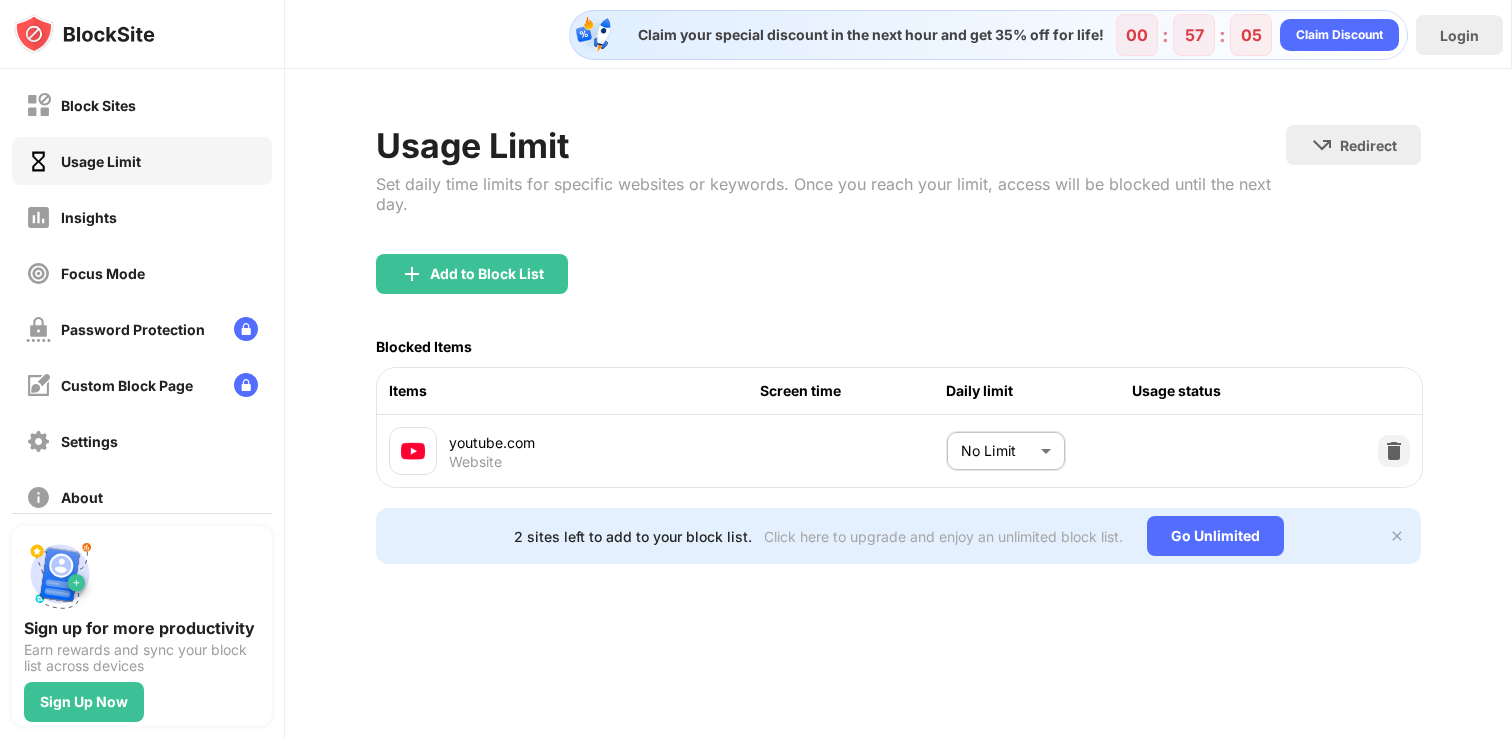 click on "Block Sites Usage Limit Insights Focus Mode Password Protection Custom Block Page Settings About Blocking Sync with other devices Disabled Sign up for more productivity Earn rewards and sync your block list across devices Sign Up Now Claim your special discount in the next hour and get 35% off for life! 00 : 57 : 05 Claim Discount Login Usage Limit Set daily time limits for specific websites or keywords. Once you reach your limit, access will be blocked until the next day. Redirect Choose a site to be redirected to when blocking is active Add to Block List Blocked Items Items Screen time Daily limit Usage status youtube.com Website No Limit ******** ​ 2 sites left to add to your block list. Click here to upgrade and enjoy an unlimited block list. Go Unlimited" at bounding box center [756, 369] 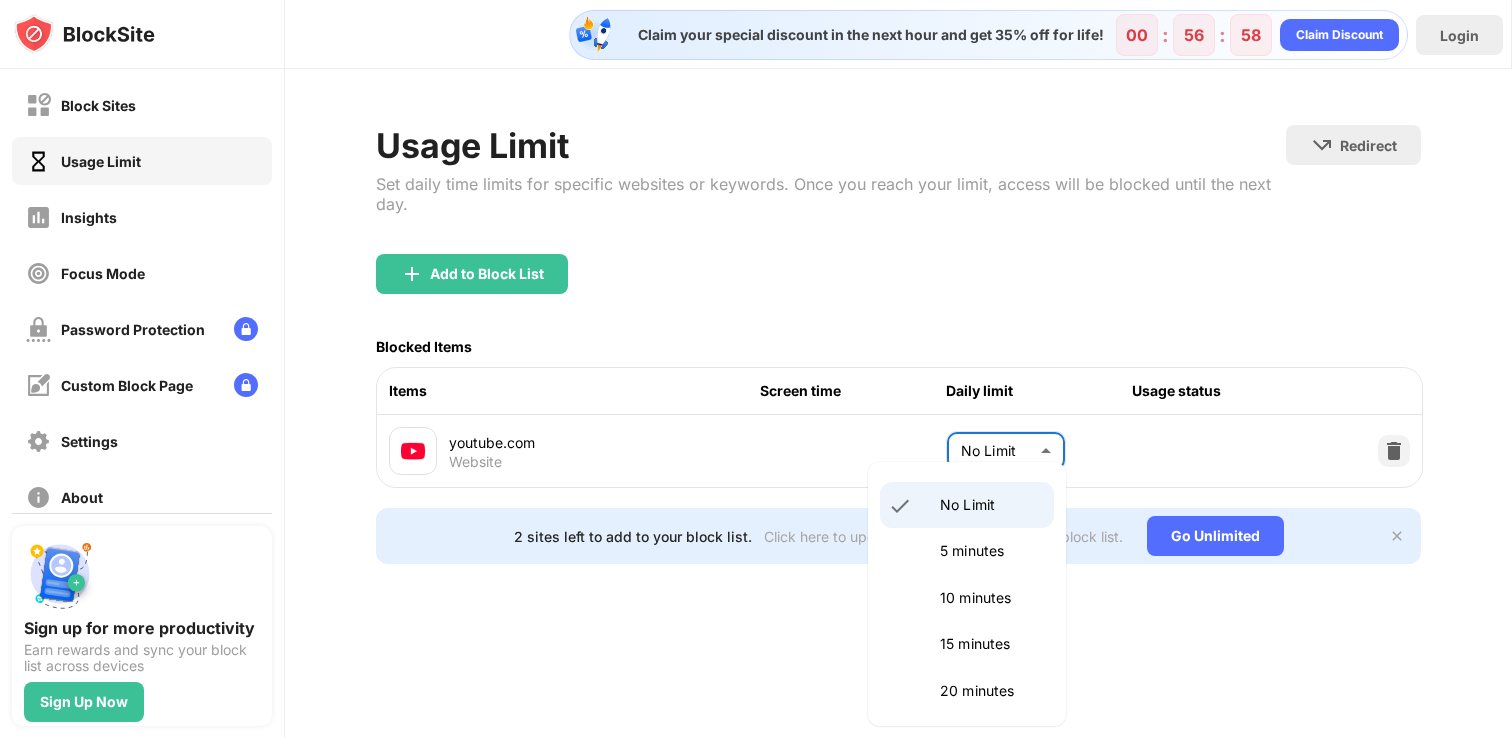click on "10 minutes" at bounding box center (991, 505) 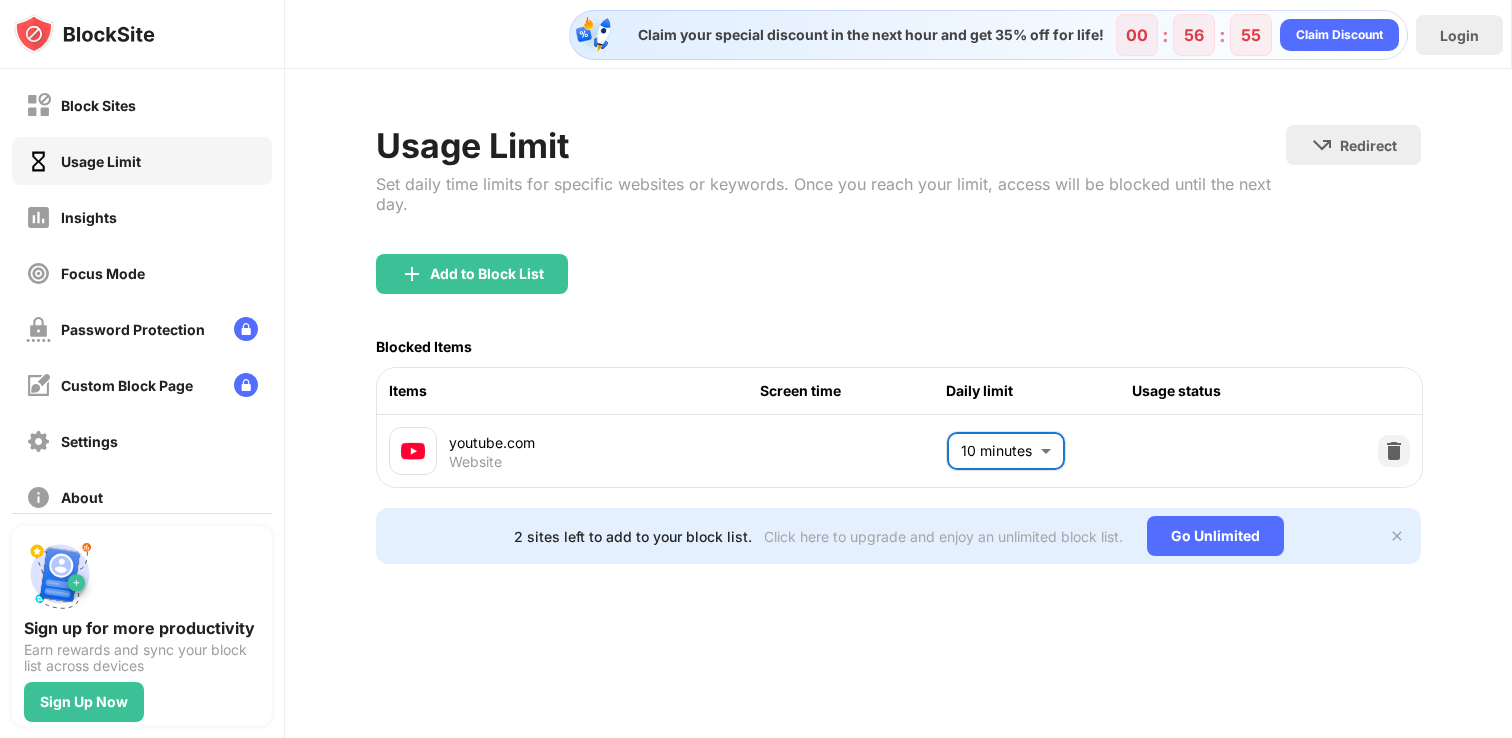 click on "Block Sites Usage Limit Insights Focus Mode Password Protection Custom Block Page Settings About Blocking Sync with other devices Disabled Sign up for more productivity Earn rewards and sync your block list across devices Sign Up Now Claim your special discount in the next hour and get 35% off for life! 00 : 56 : 55 Claim Discount Login Usage Limit Set daily time limits for specific websites or keywords. Once you reach your limit, access will be blocked until the next day. Redirect Choose a site to be redirected to when blocking is active Add to Block List Blocked Items Items Screen time Daily limit Usage status youtube.com Website 10 minutes ** ​ 2 sites left to add to your block list. Click here to upgrade and enjoy an unlimited block list. Go Unlimited" at bounding box center (756, 369) 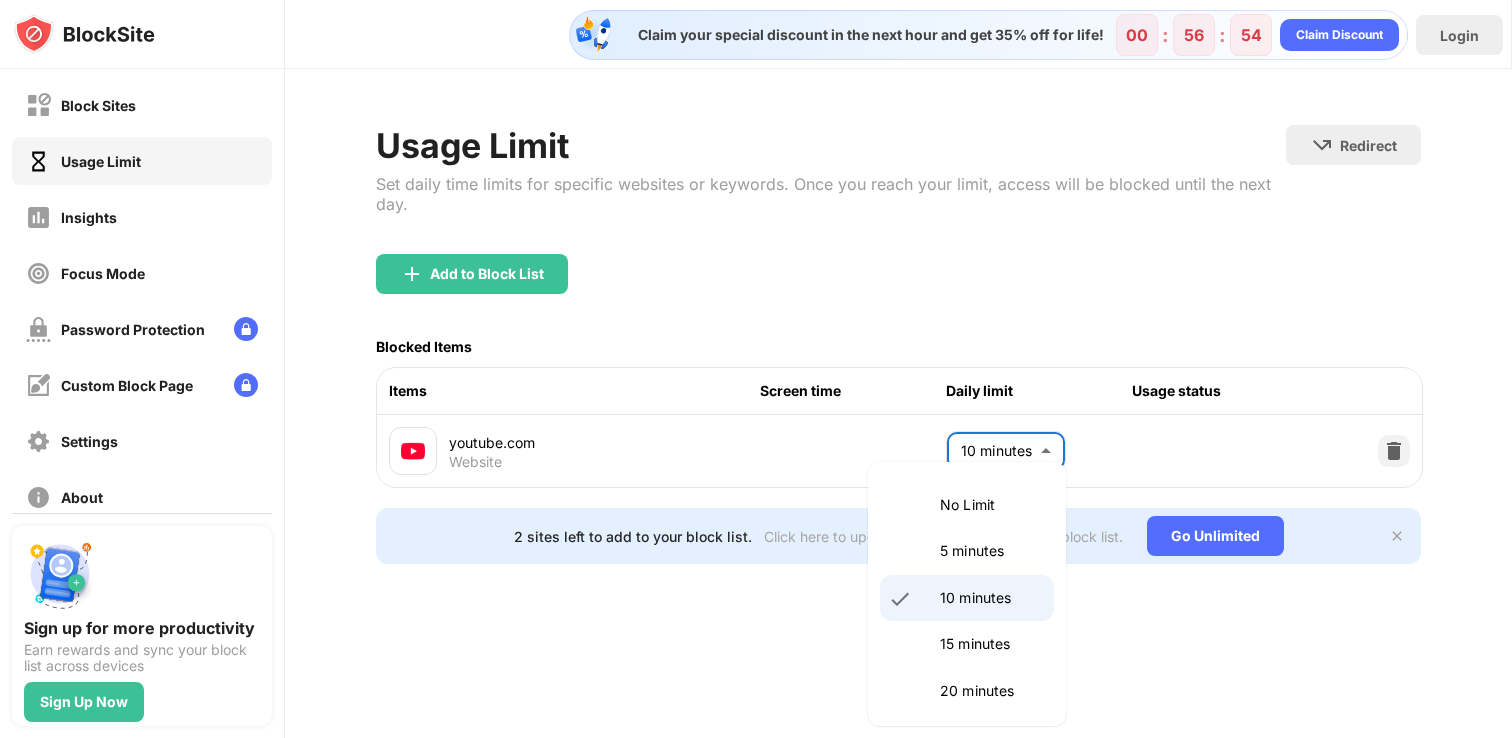click on "15 minutes" at bounding box center [991, 505] 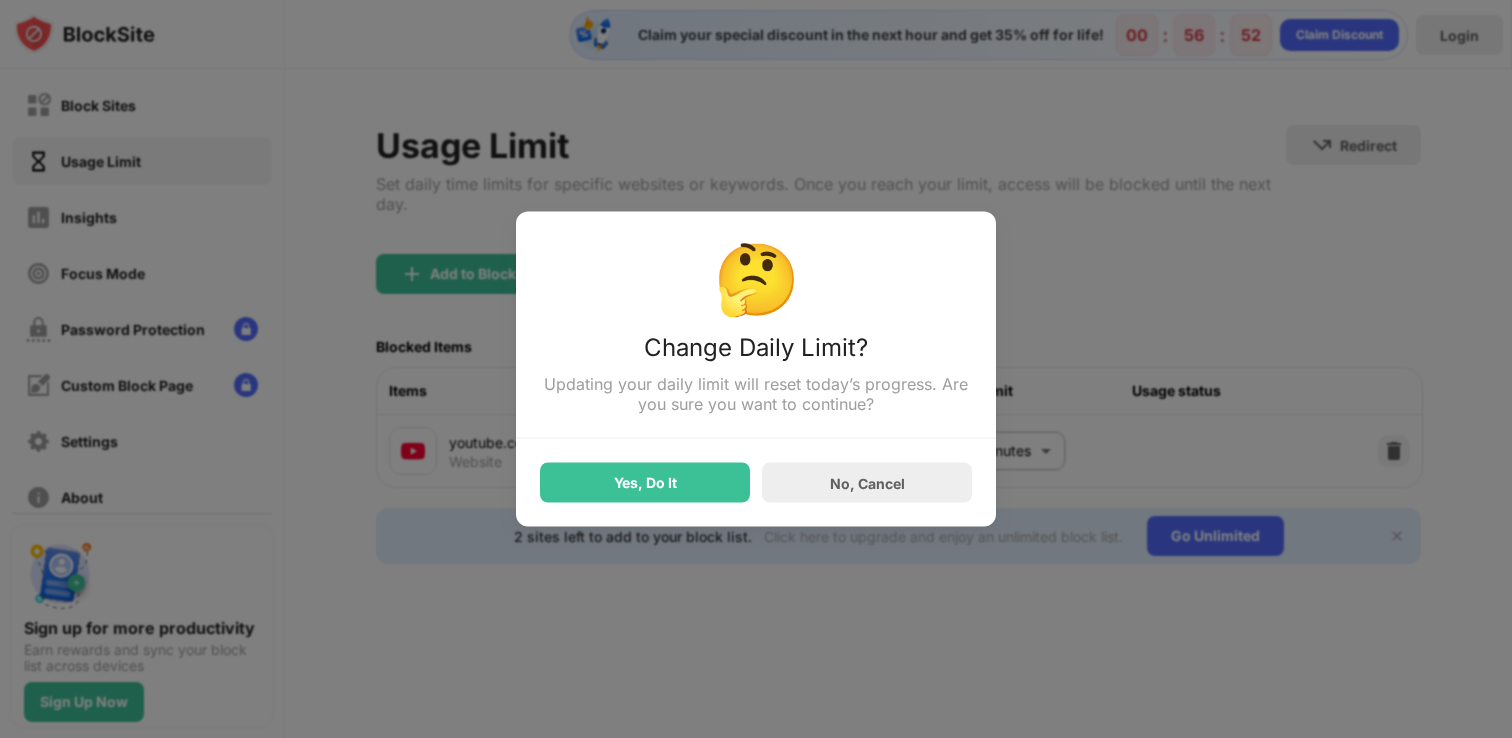 click on "Yes, Do It" at bounding box center [645, 483] 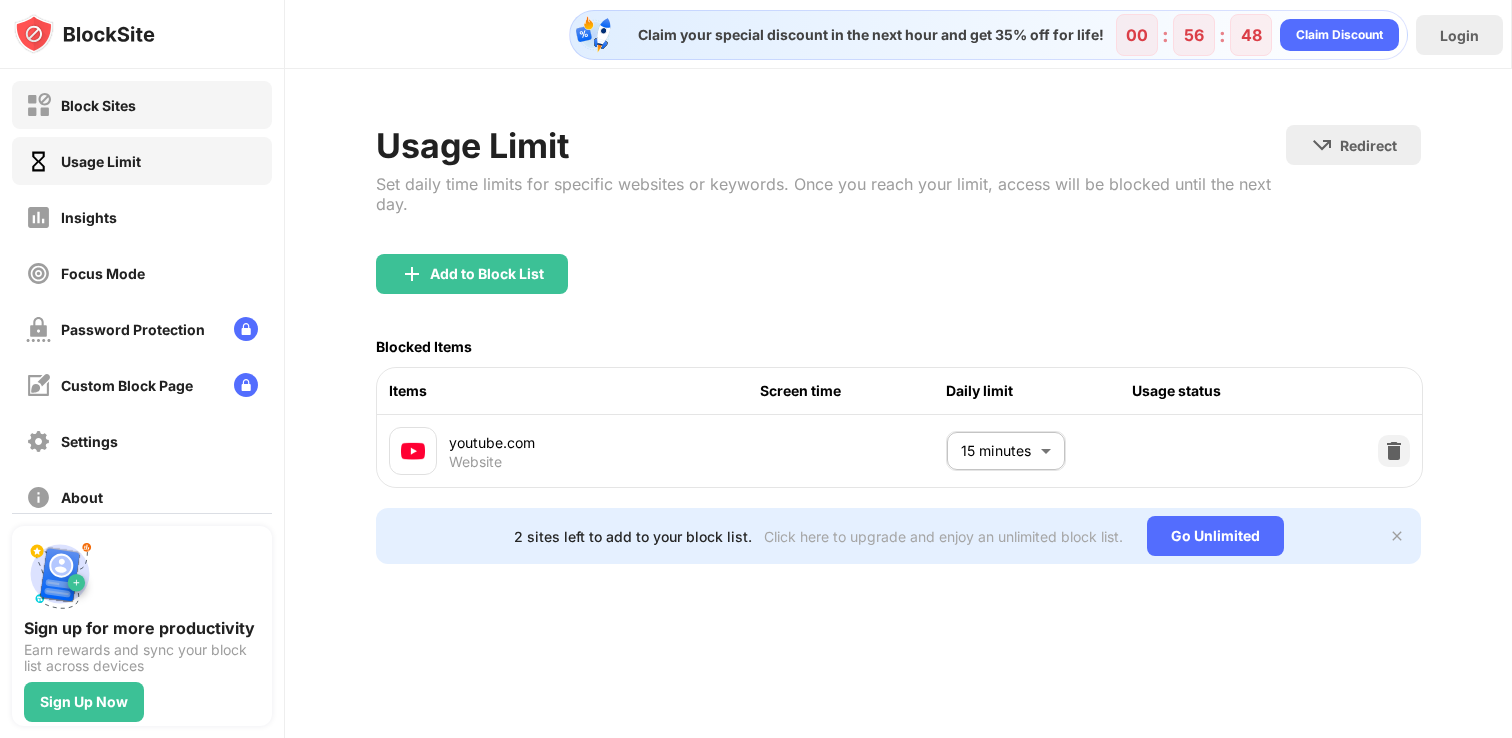 click on "Block Sites" at bounding box center (98, 105) 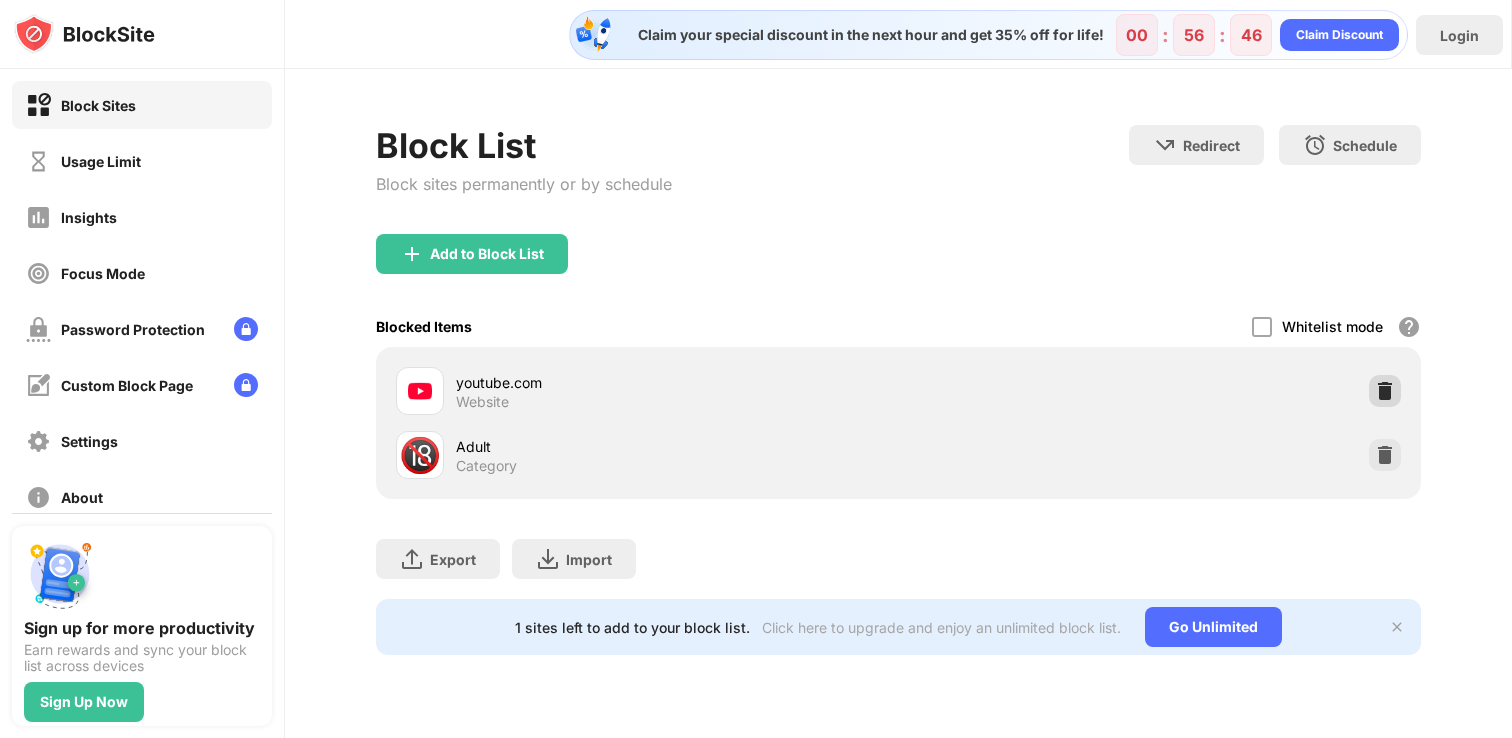 click at bounding box center (1385, 391) 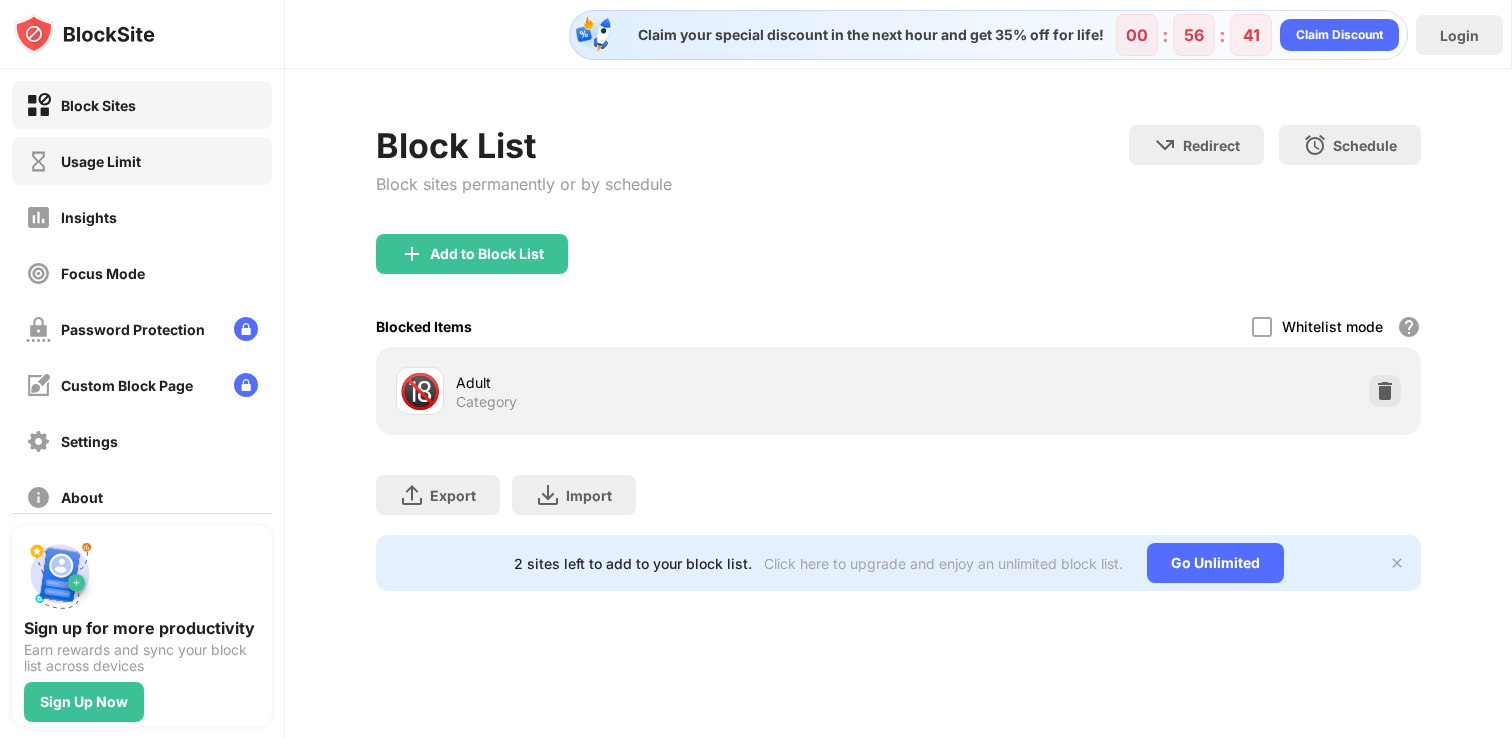 click on "Usage Limit" at bounding box center [142, 161] 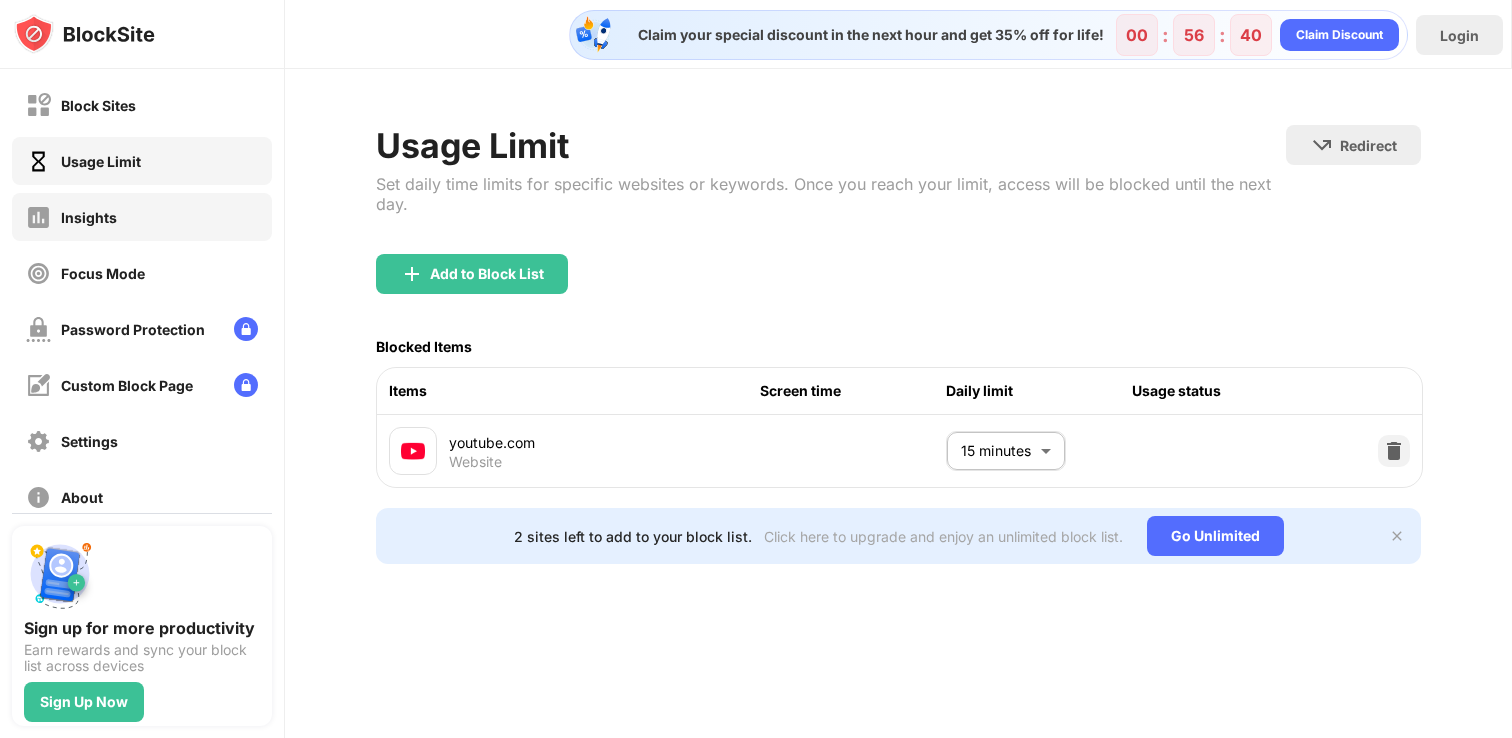 click on "Insights" at bounding box center (142, 217) 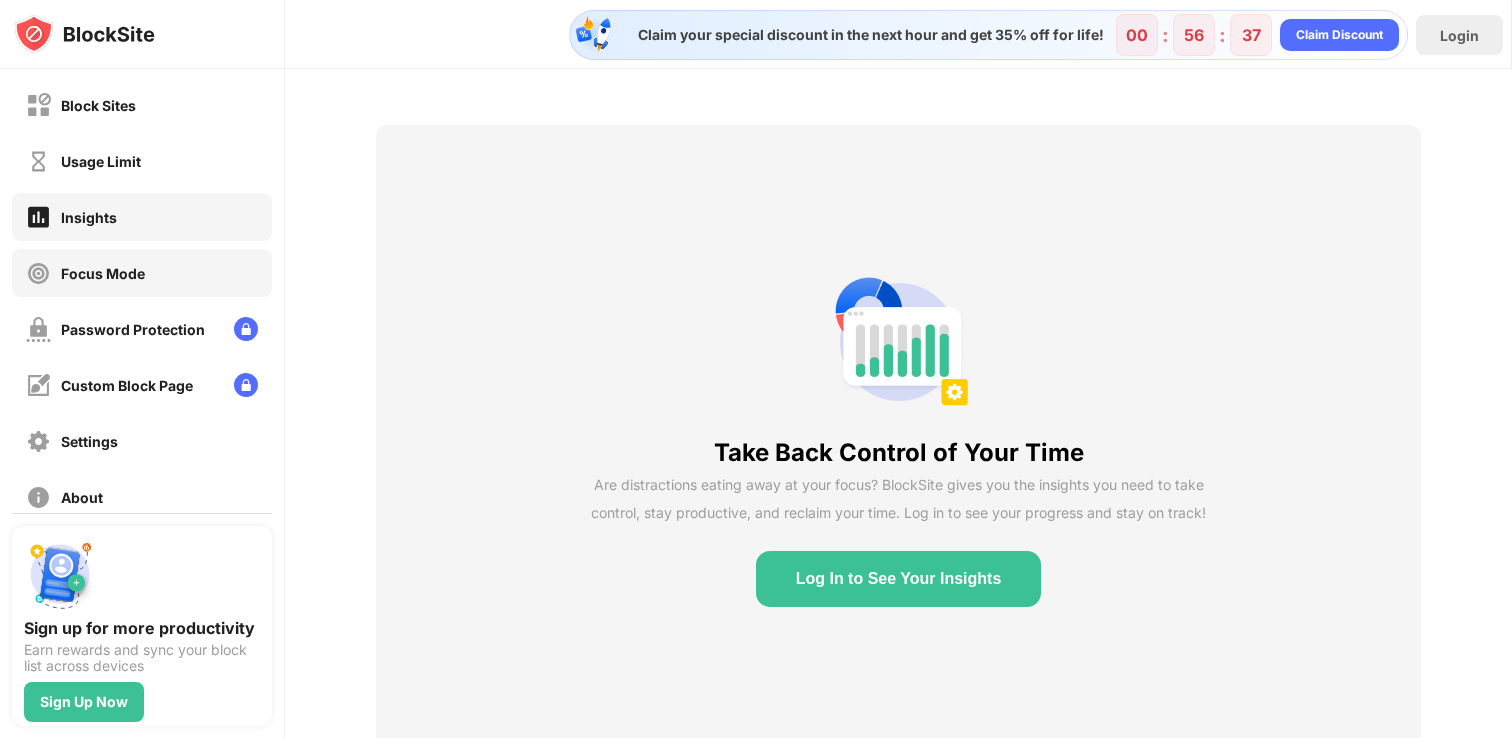 click on "Focus Mode" at bounding box center (103, 273) 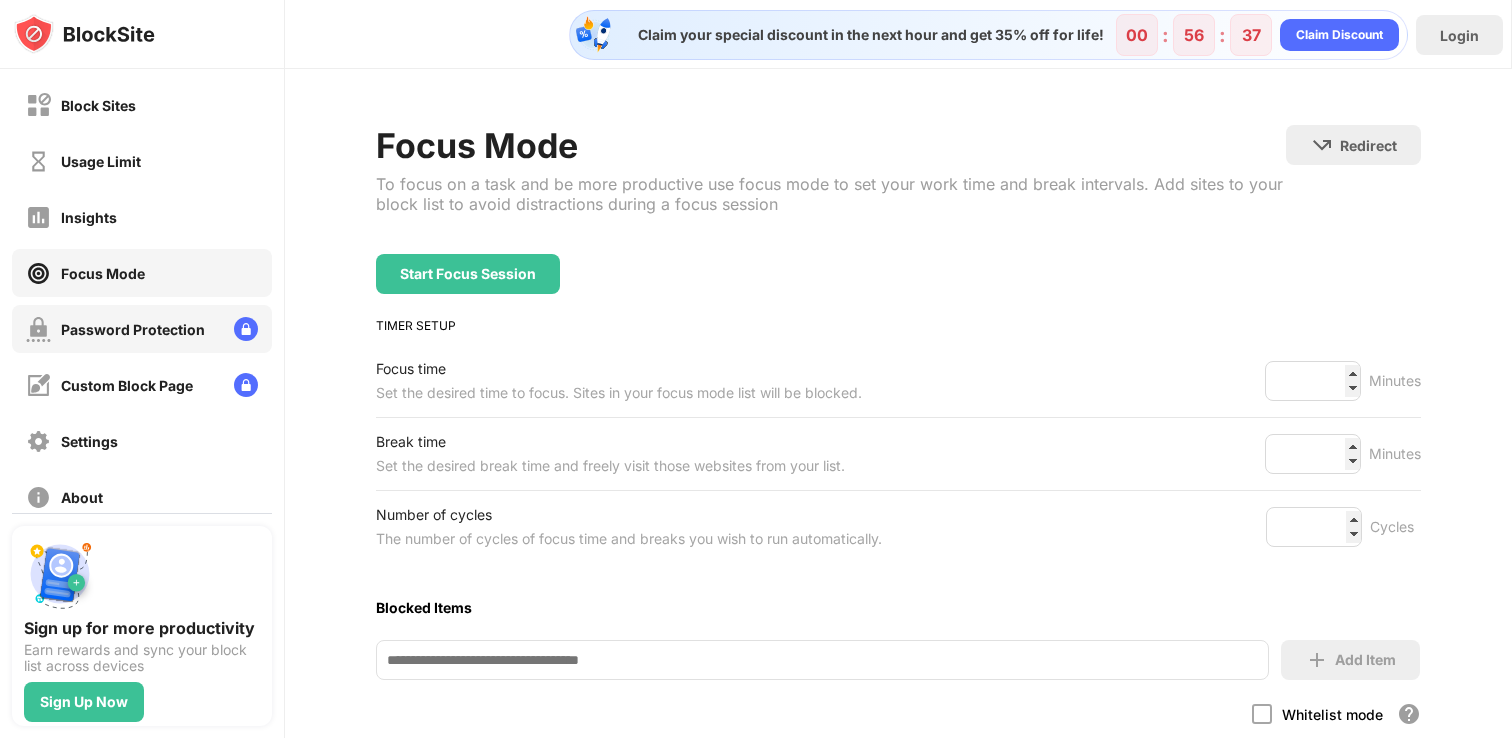 click on "Password Protection" at bounding box center (133, 329) 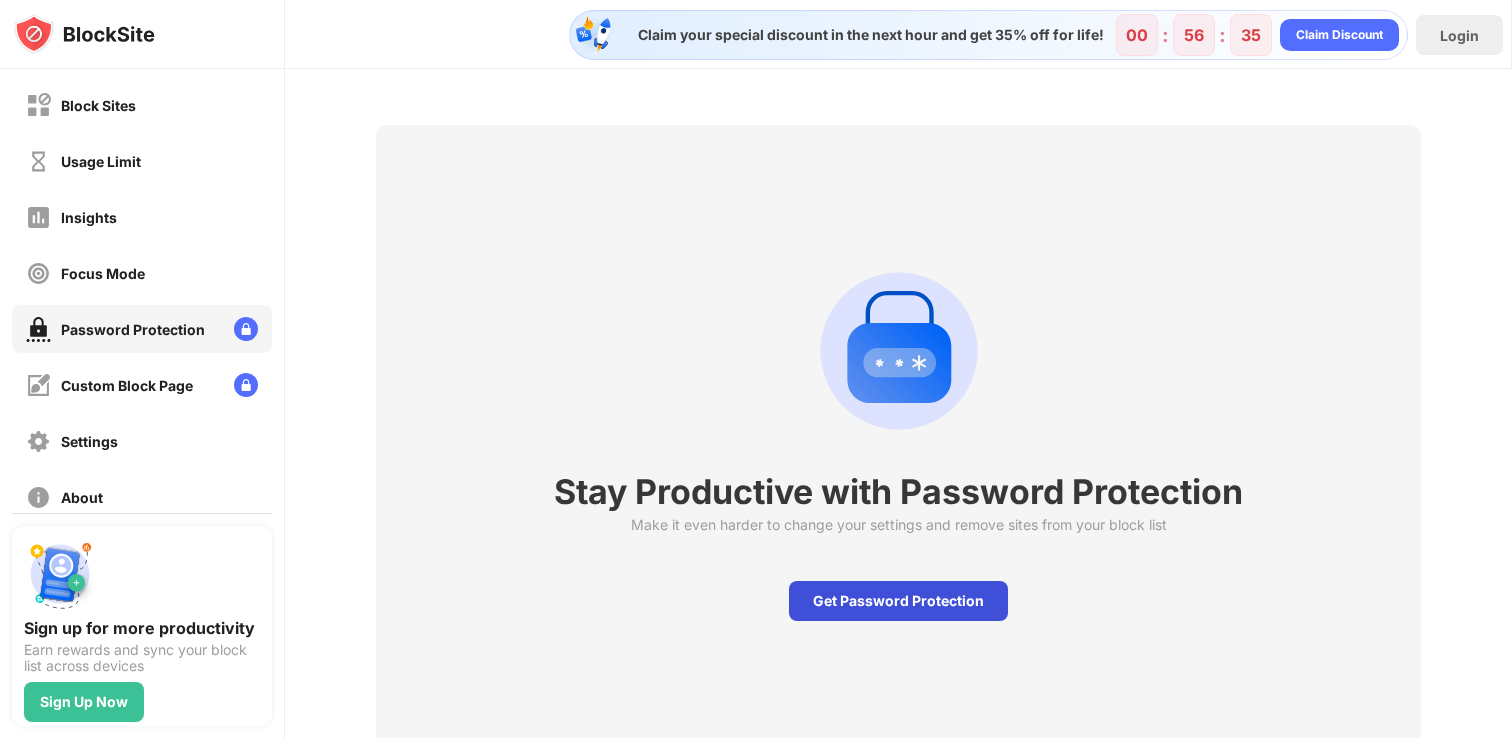 click on "Get Password Protection" at bounding box center (898, 601) 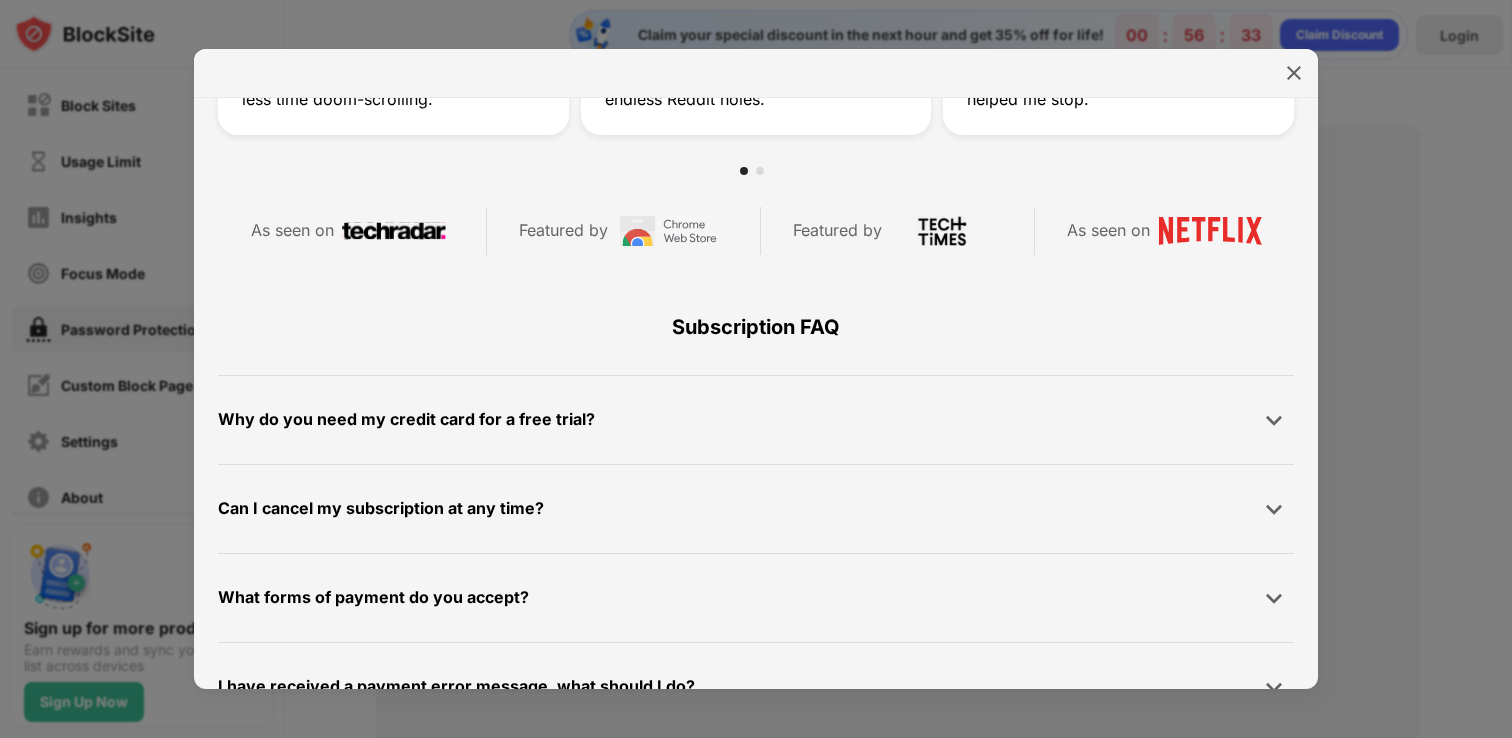 scroll, scrollTop: 896, scrollLeft: 0, axis: vertical 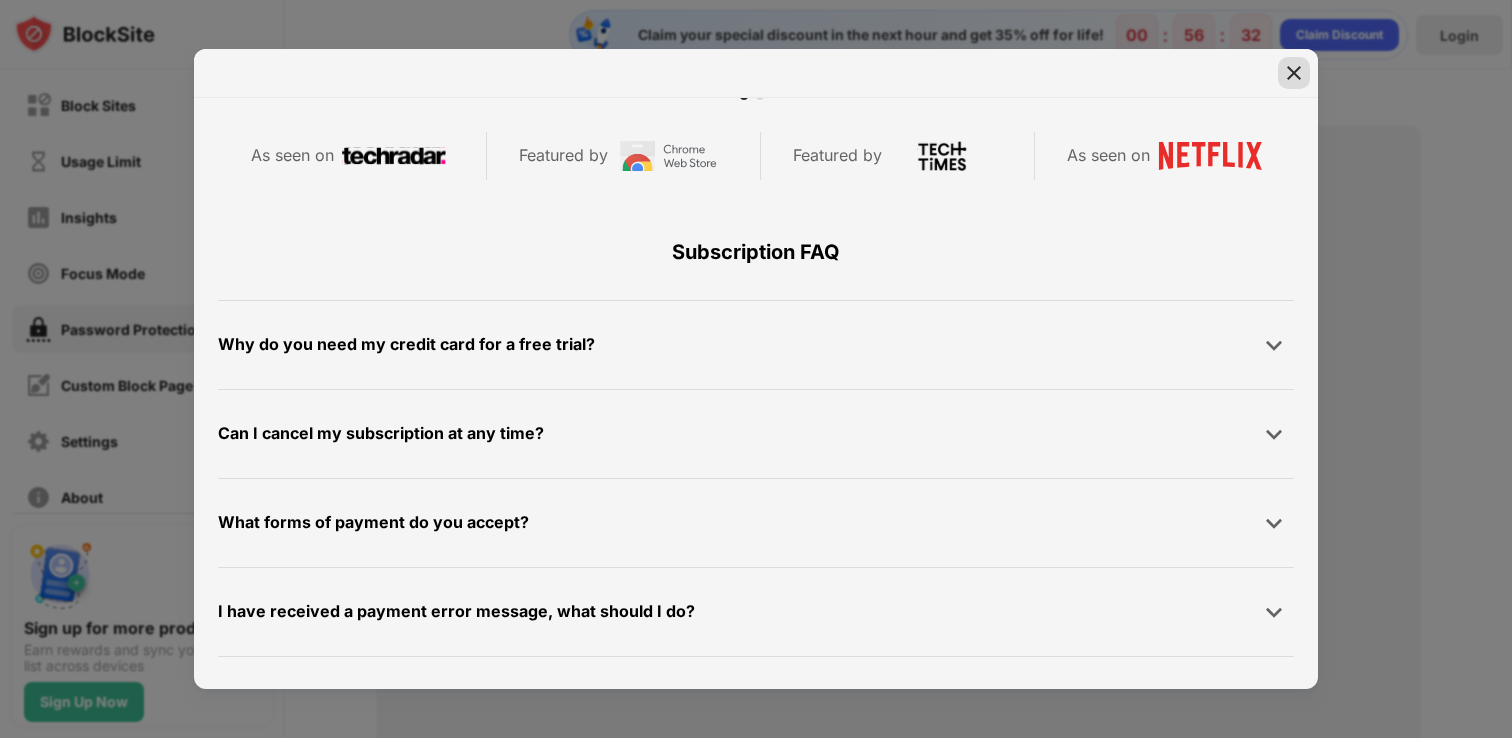 click at bounding box center (1294, 73) 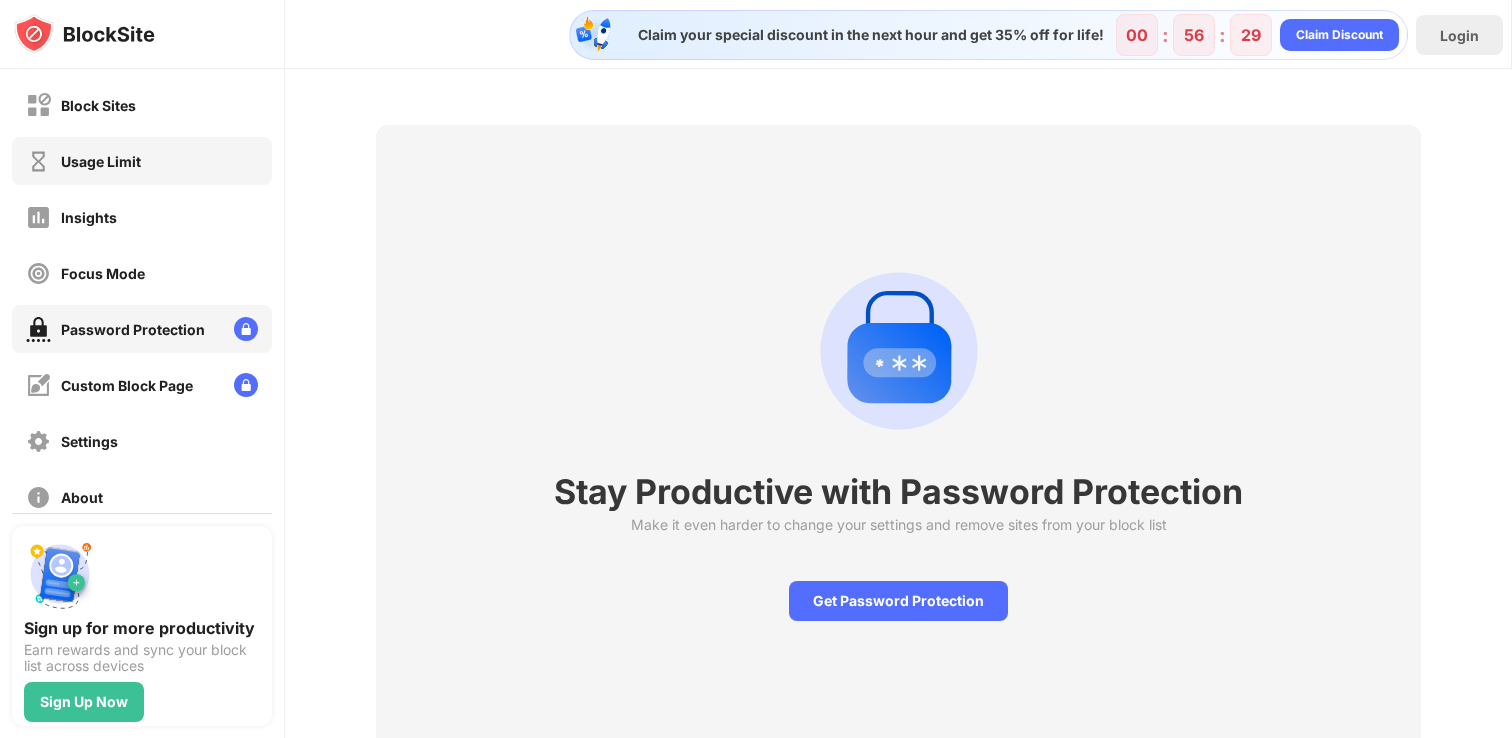 click on "Usage Limit" at bounding box center (142, 161) 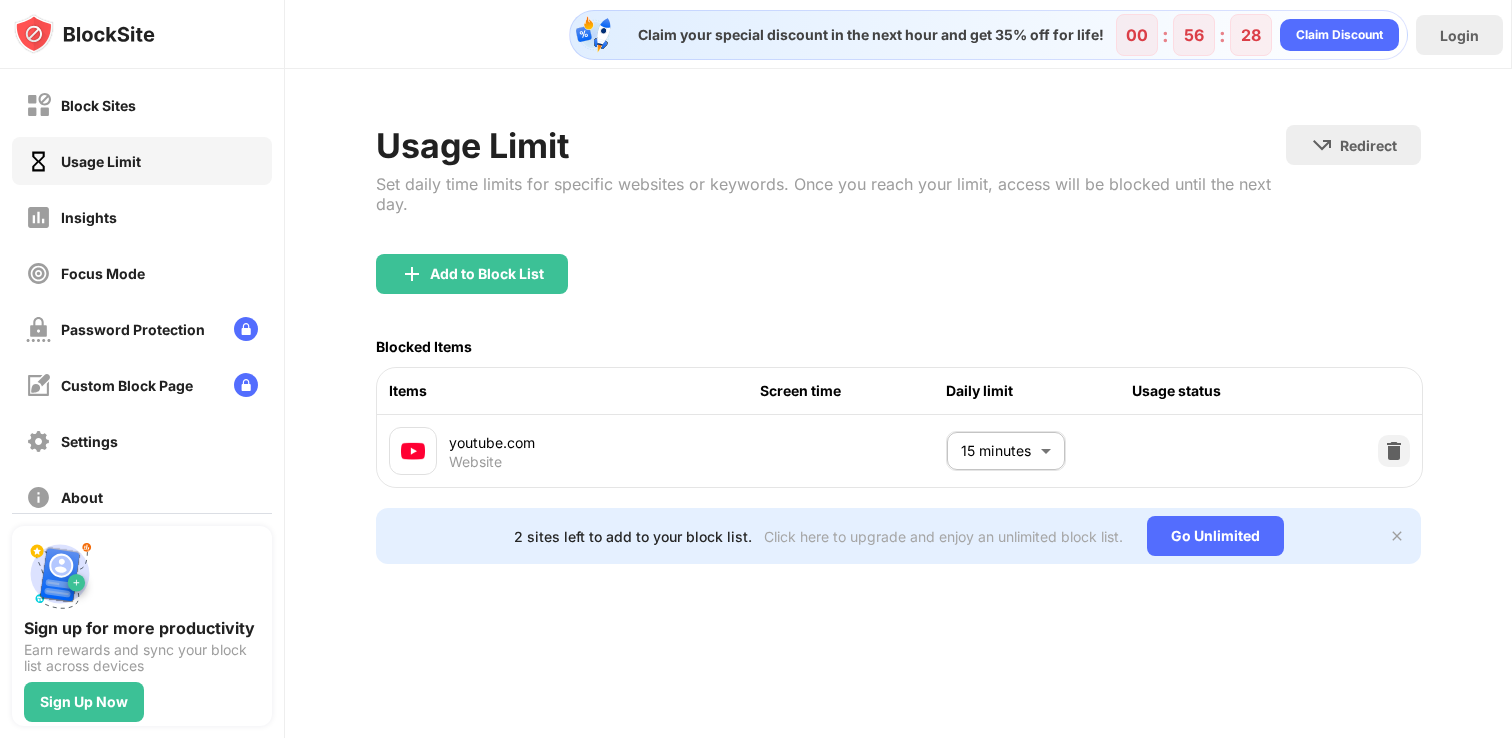 click on "Block Sites Usage Limit Insights Focus Mode Password Protection Custom Block Page Settings About Blocking Sync with other devices Disabled Sign up for more productivity Earn rewards and sync your block list across devices Sign Up Now Claim your special discount in the next hour and get 35% off for life! 00 : 56 : 28 Claim Discount Login Usage Limit Set daily time limits for specific websites or keywords. Once you reach your limit, access will be blocked until the next day. Redirect Choose a site to be redirected to when blocking is active Add to Block List Blocked Items Items Screen time Daily limit Usage status youtube.com Website 15 minutes ** ​ 2 sites left to add to your block list. Click here to upgrade and enjoy an unlimited block list. Go Unlimited" at bounding box center (756, 369) 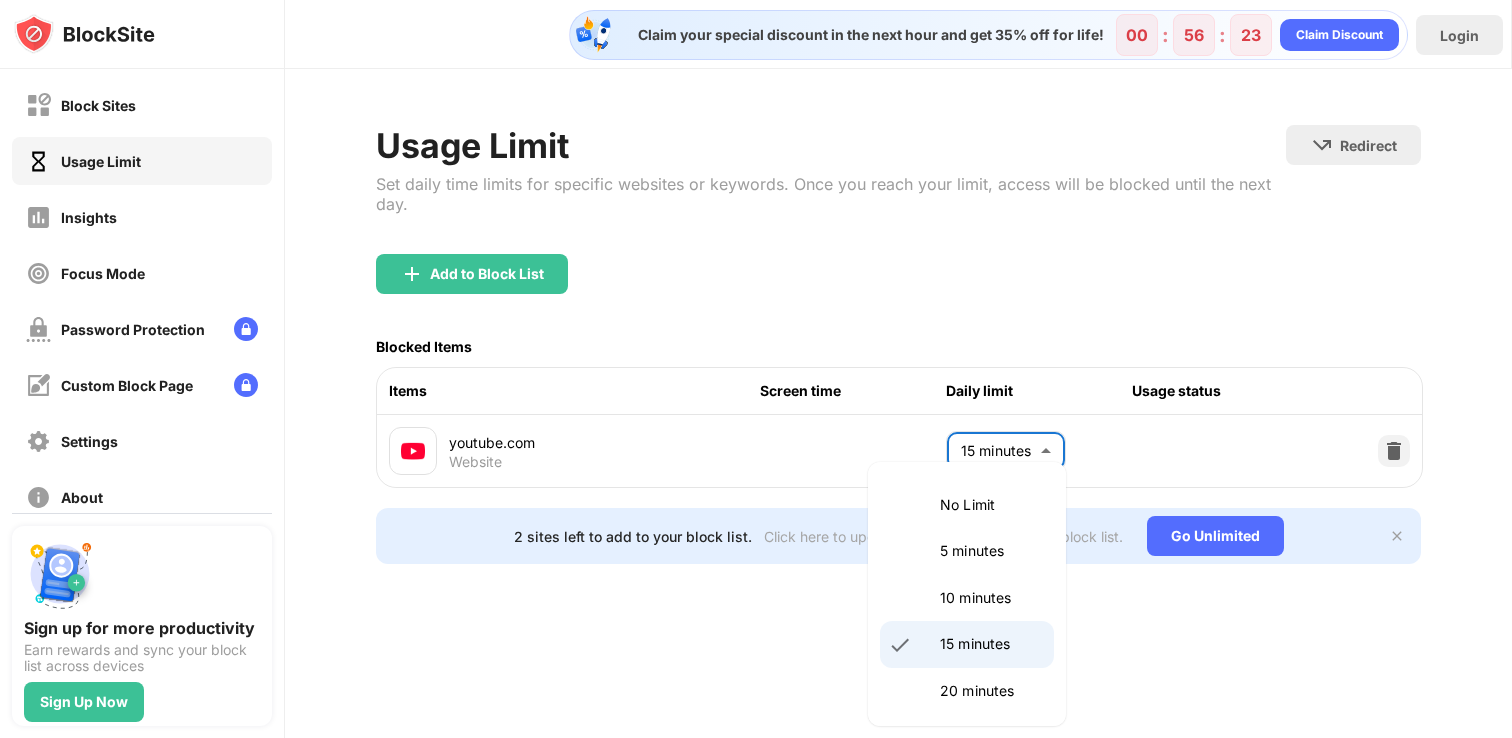 click at bounding box center [756, 369] 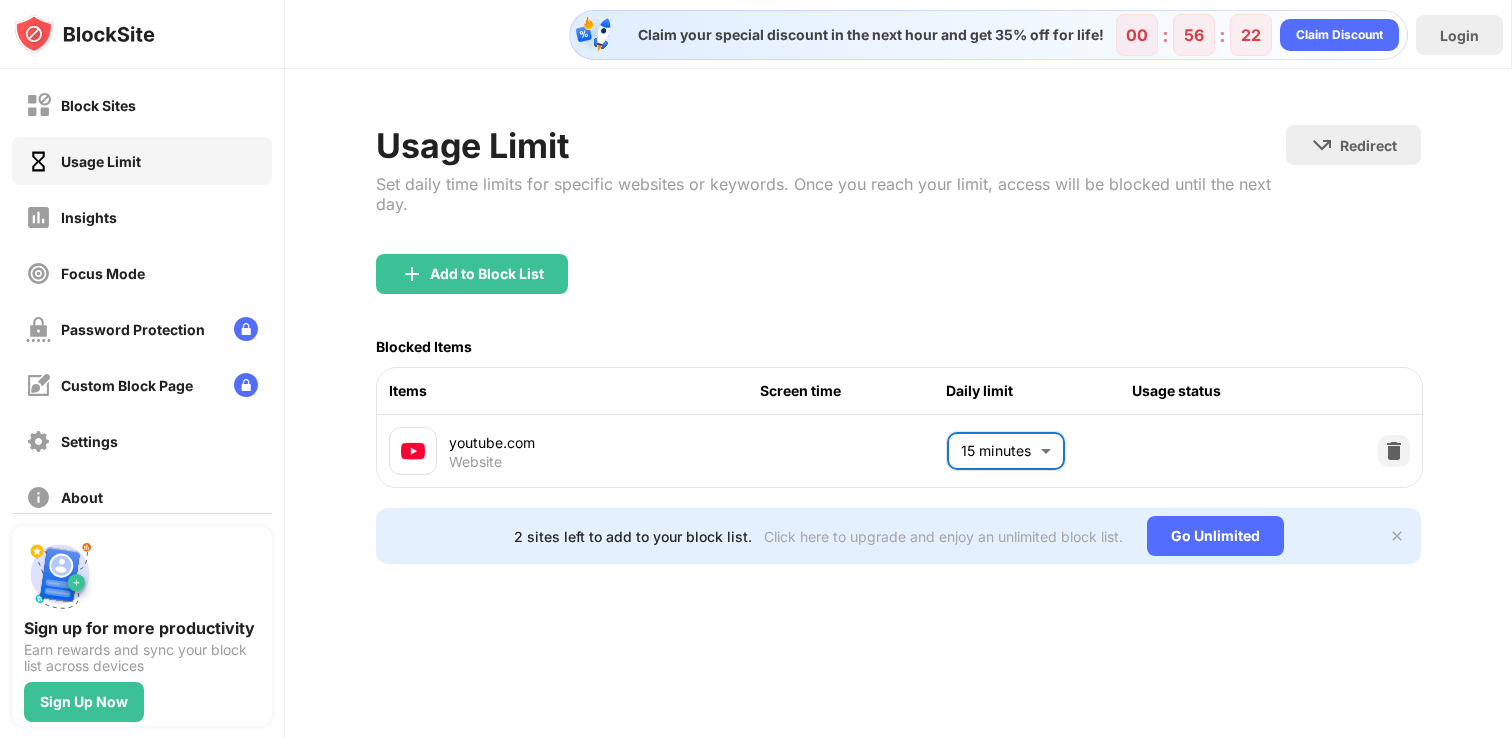 click on "Block Sites" at bounding box center (142, 105) 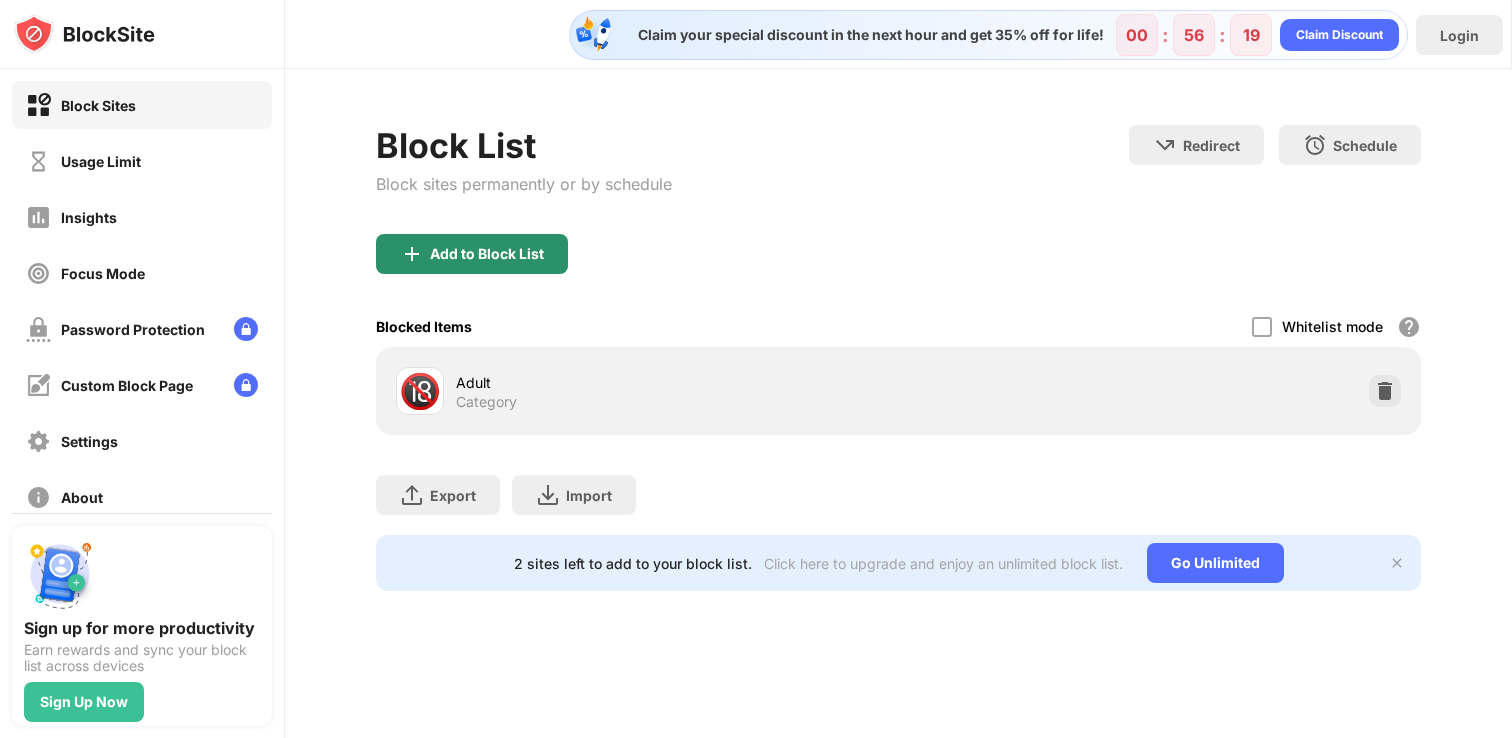 click on "Add to Block List" at bounding box center [472, 254] 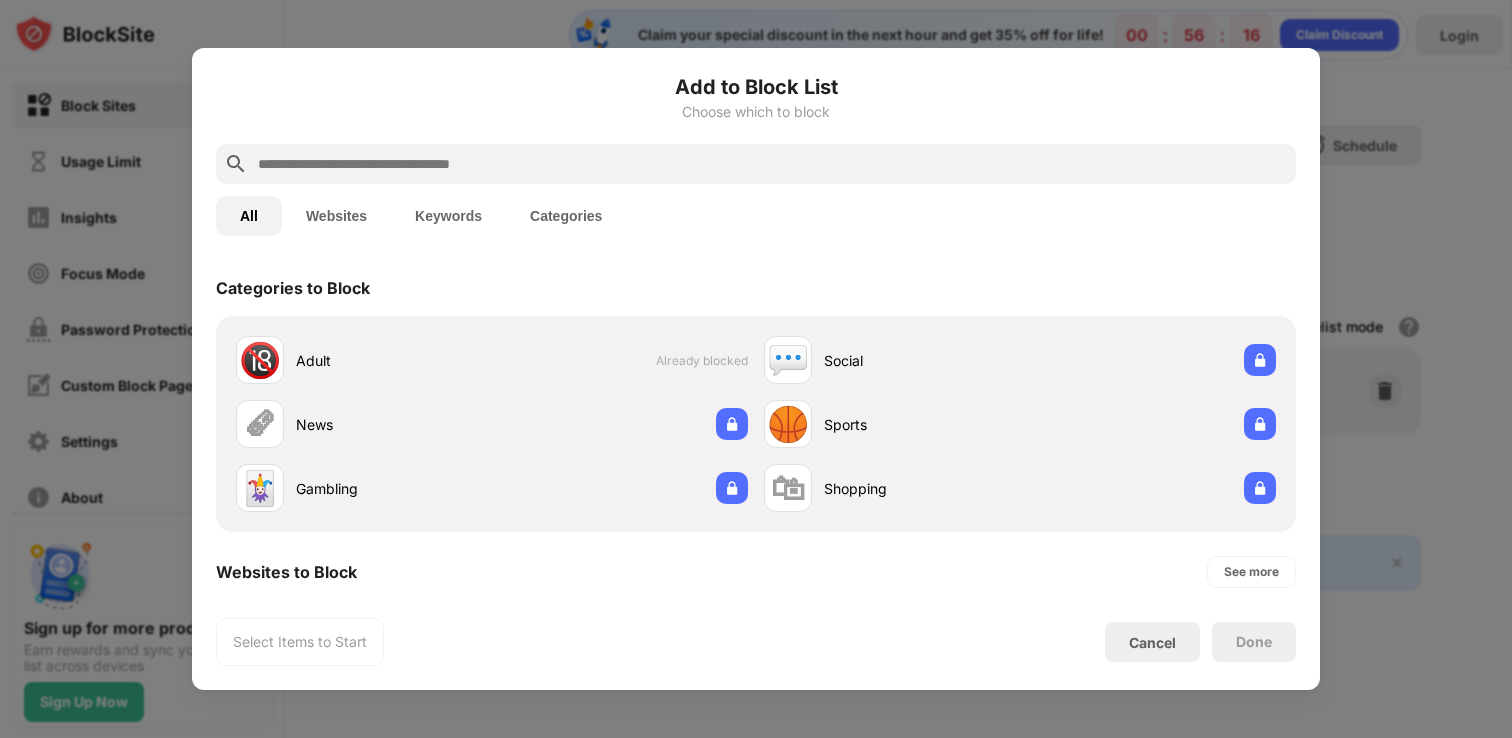 click on "Websites" at bounding box center [336, 216] 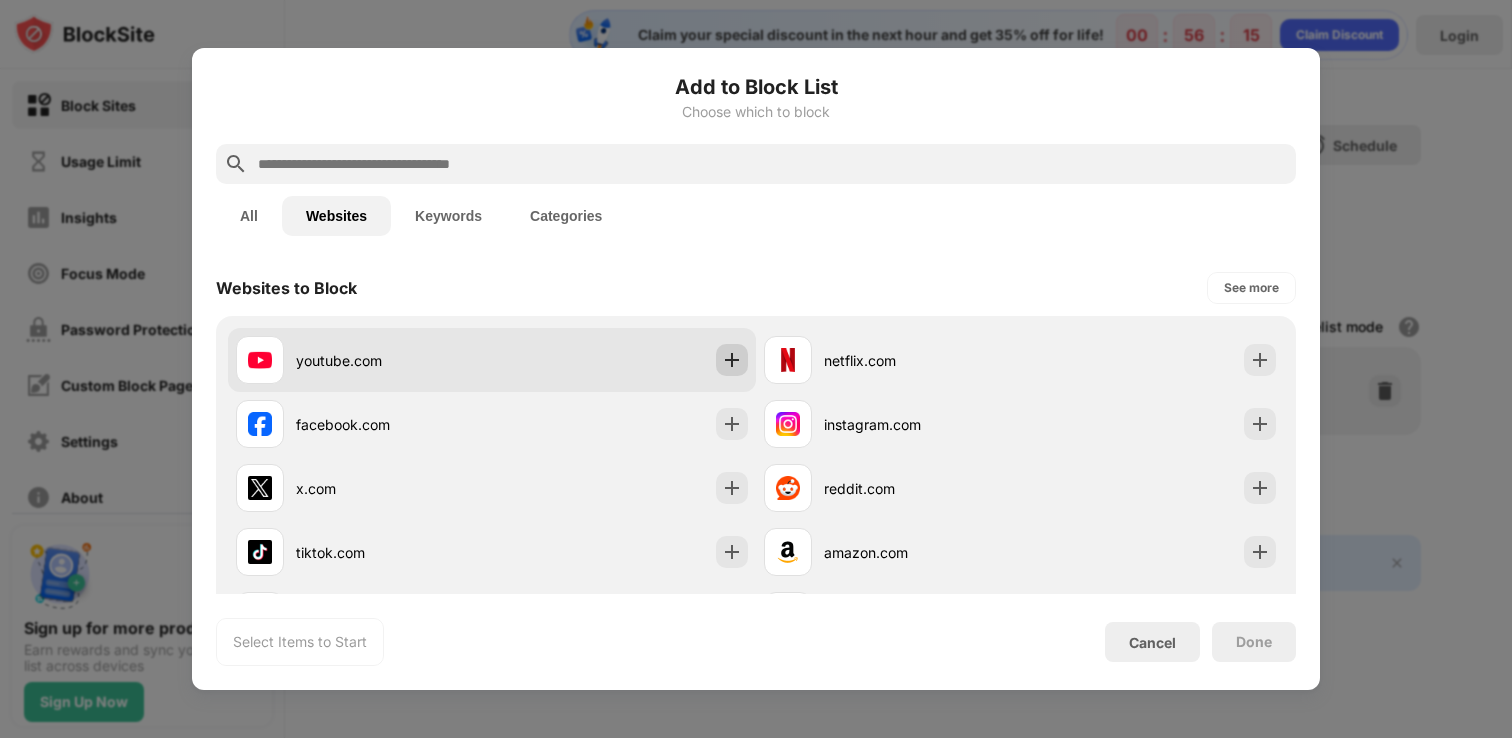 click at bounding box center [732, 360] 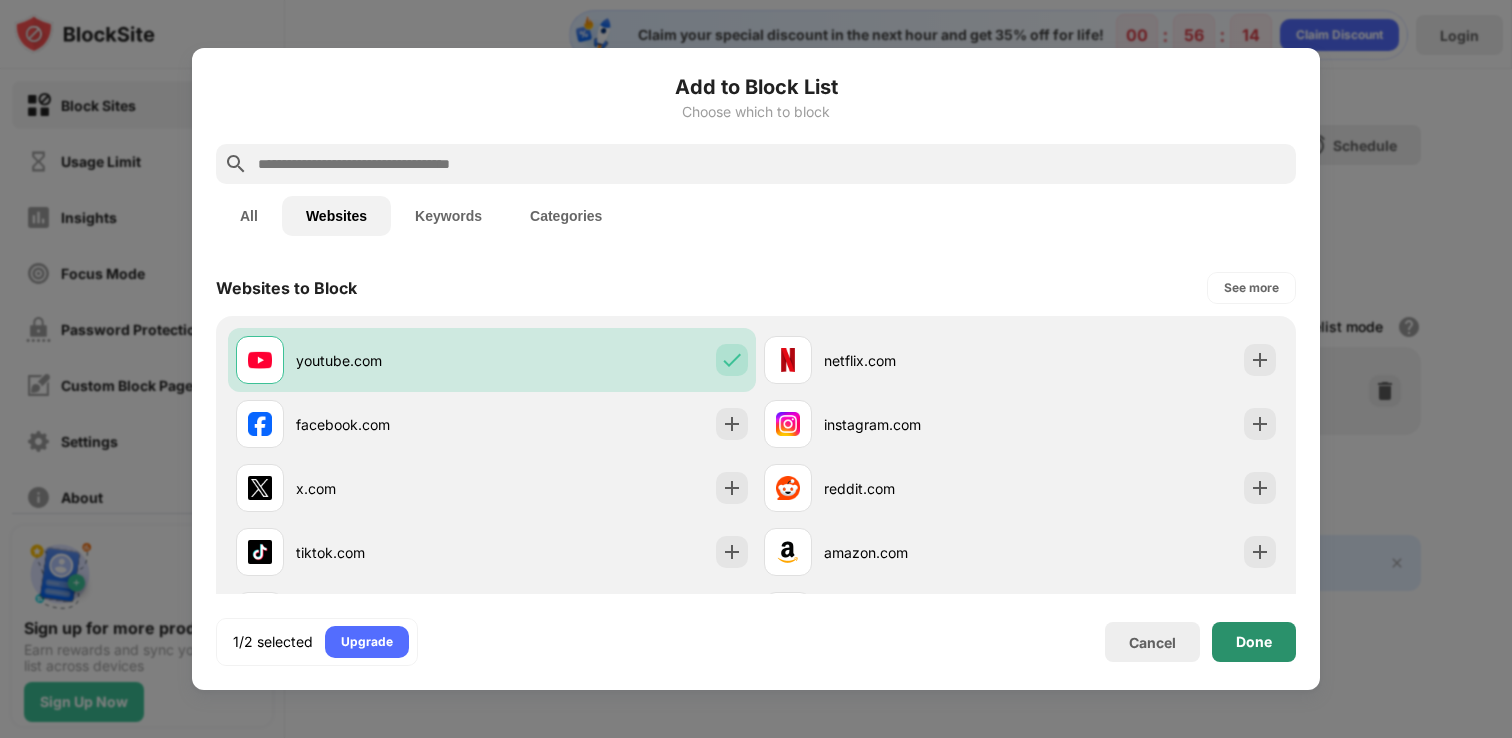 click on "Done" at bounding box center [1254, 642] 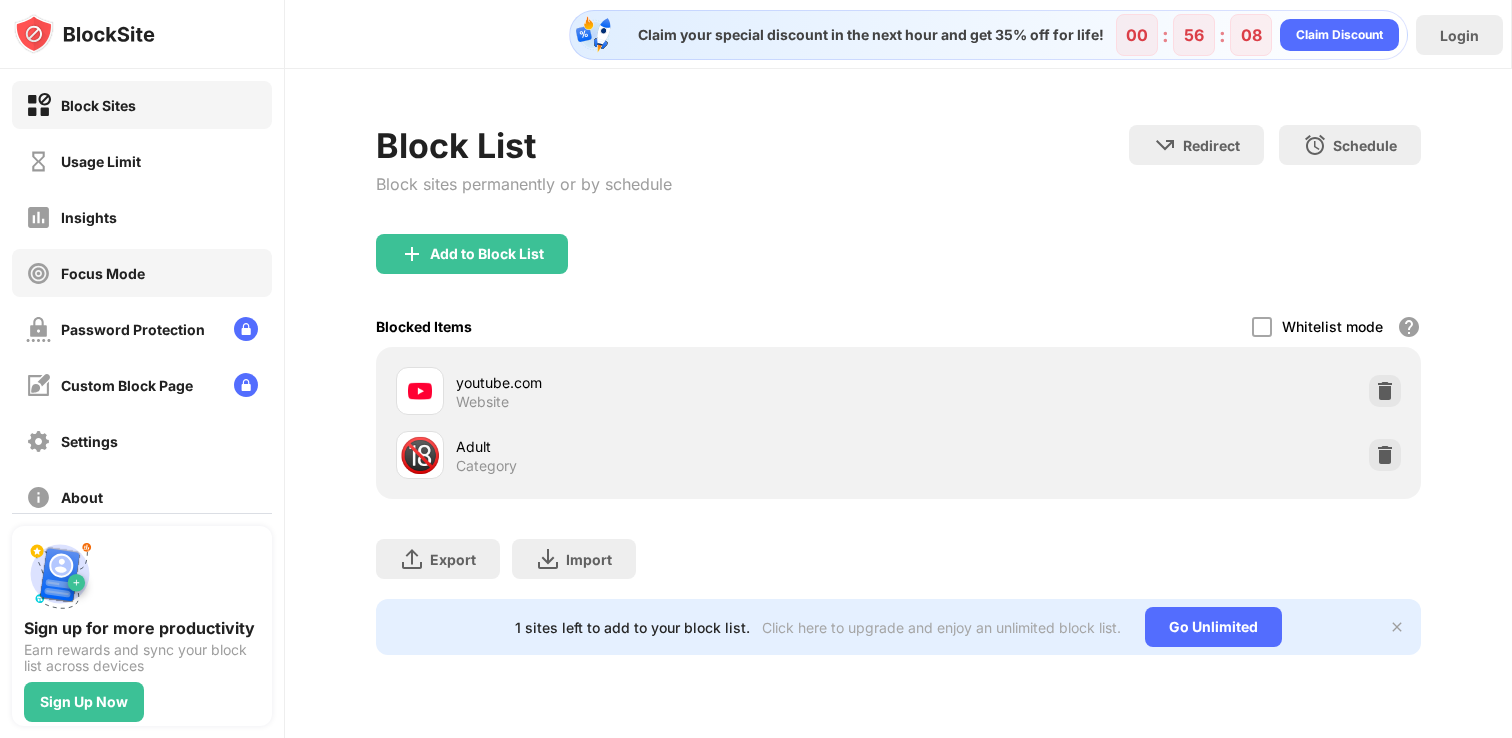 click on "Focus Mode" at bounding box center (142, 273) 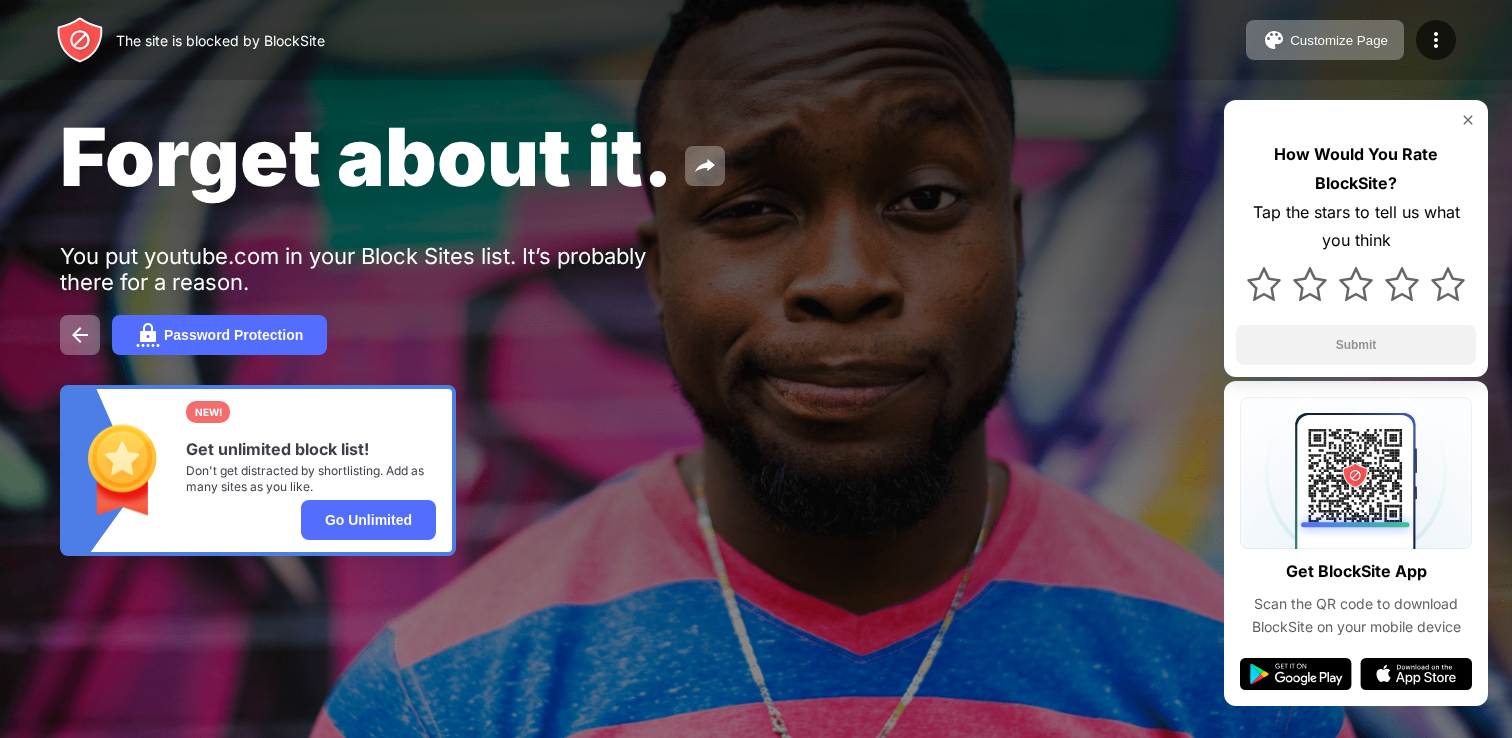scroll, scrollTop: 0, scrollLeft: 0, axis: both 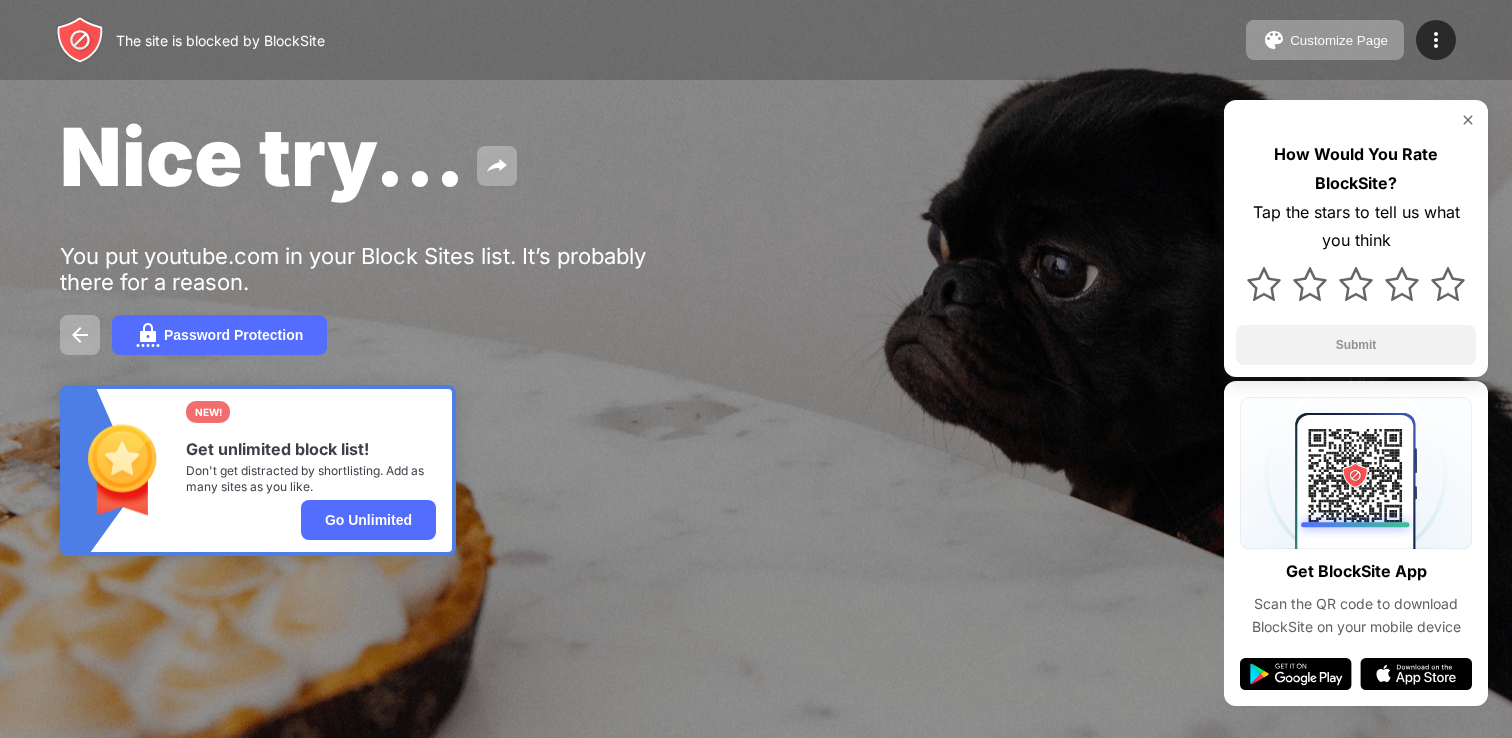 click at bounding box center [1468, 120] 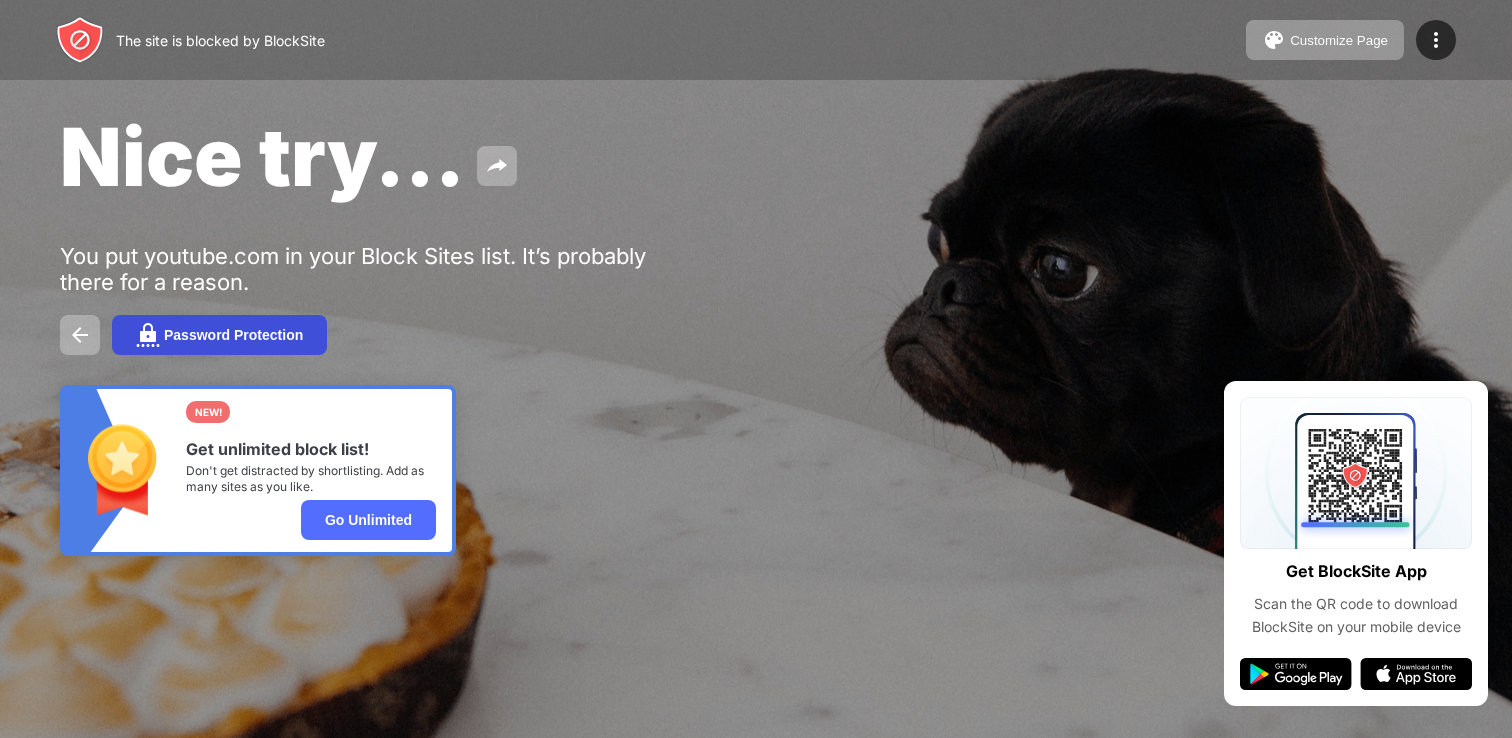 click on "Password Protection" at bounding box center [233, 335] 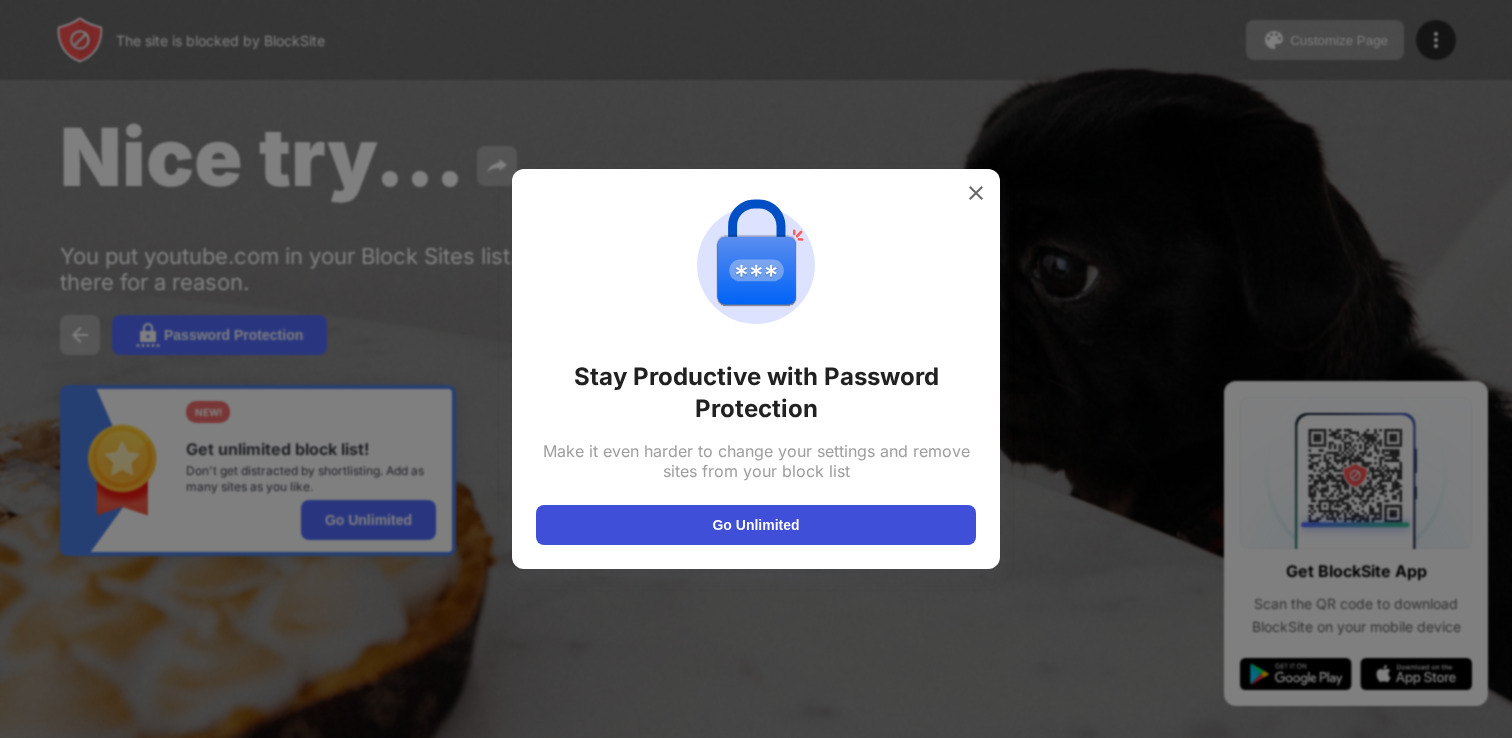 click on "Go Unlimited" at bounding box center (756, 525) 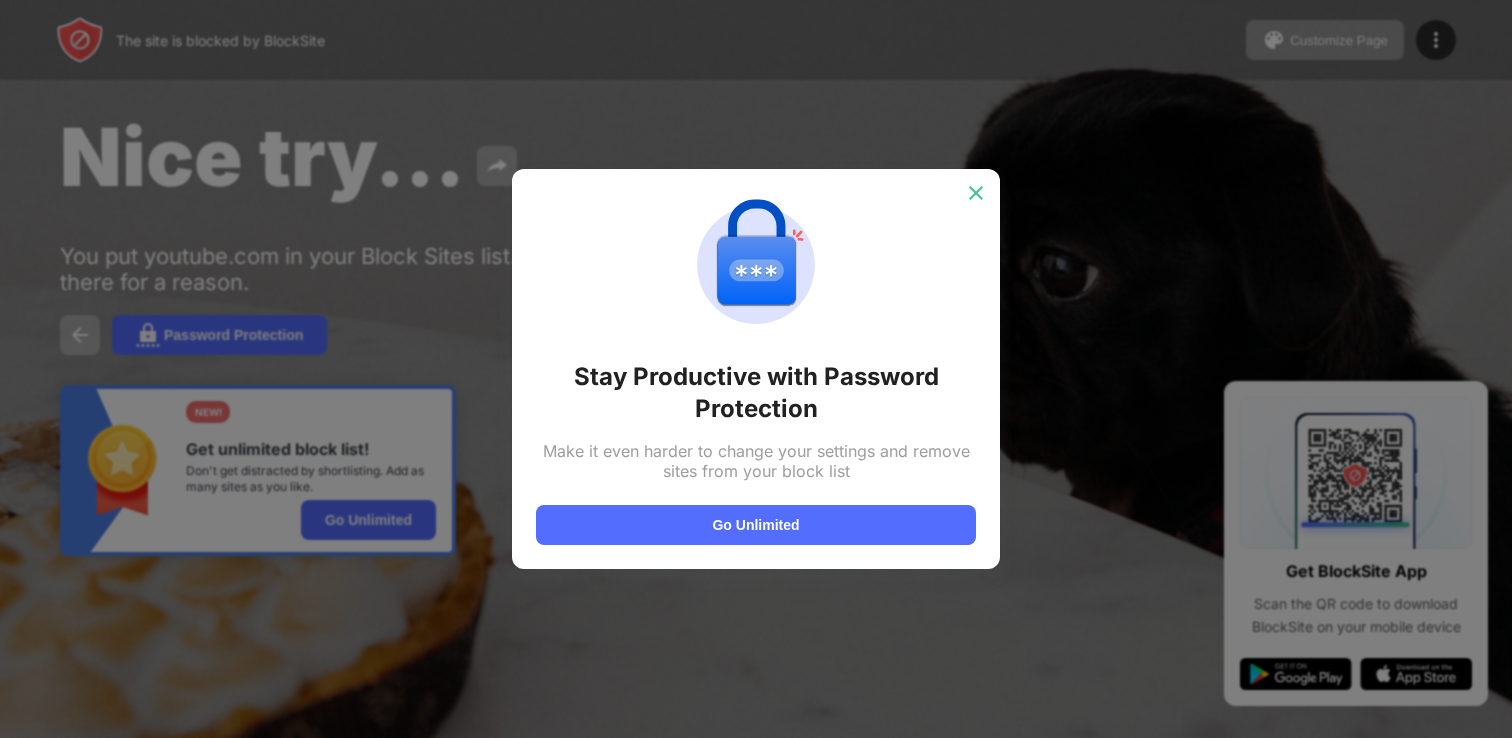 click at bounding box center (976, 193) 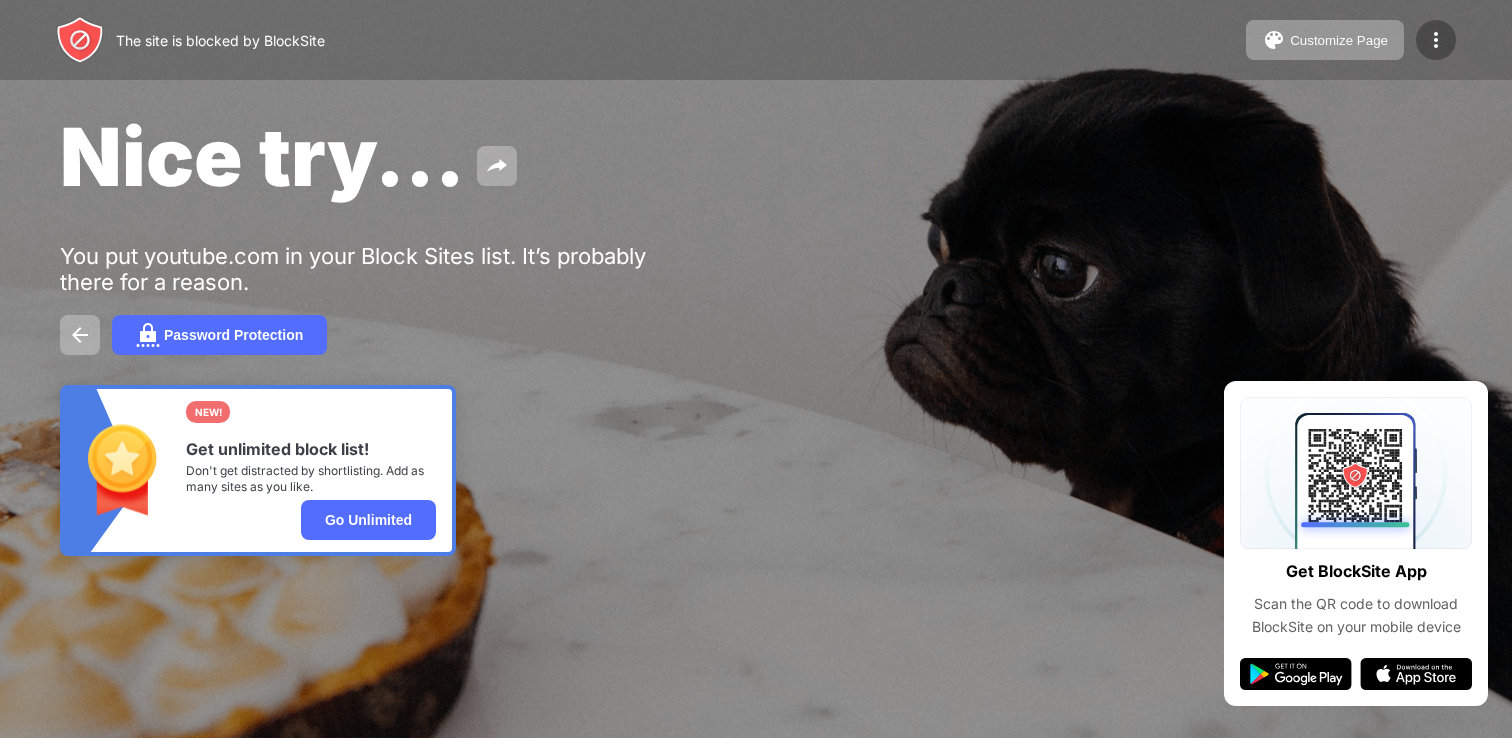 click at bounding box center [1436, 40] 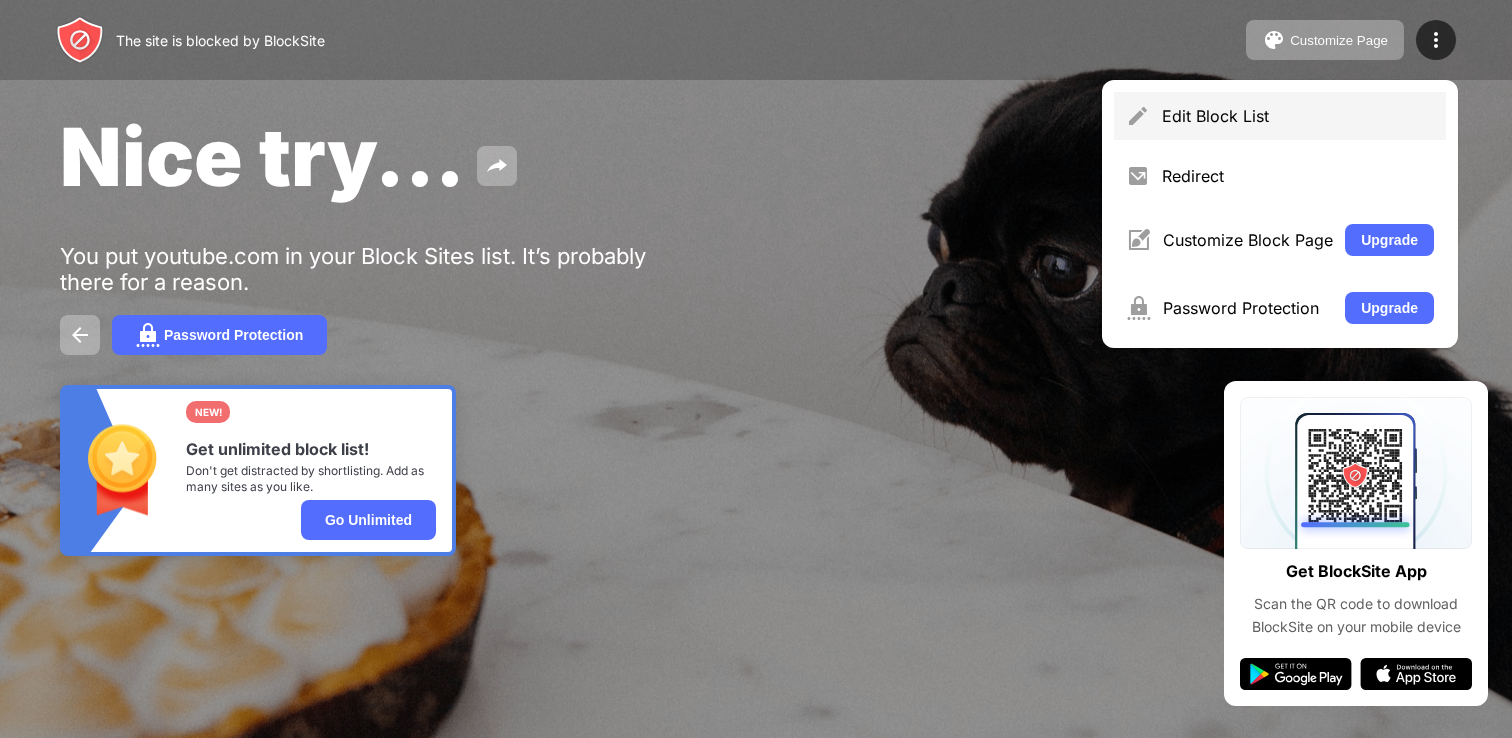 click on "Edit Block List" at bounding box center [1298, 116] 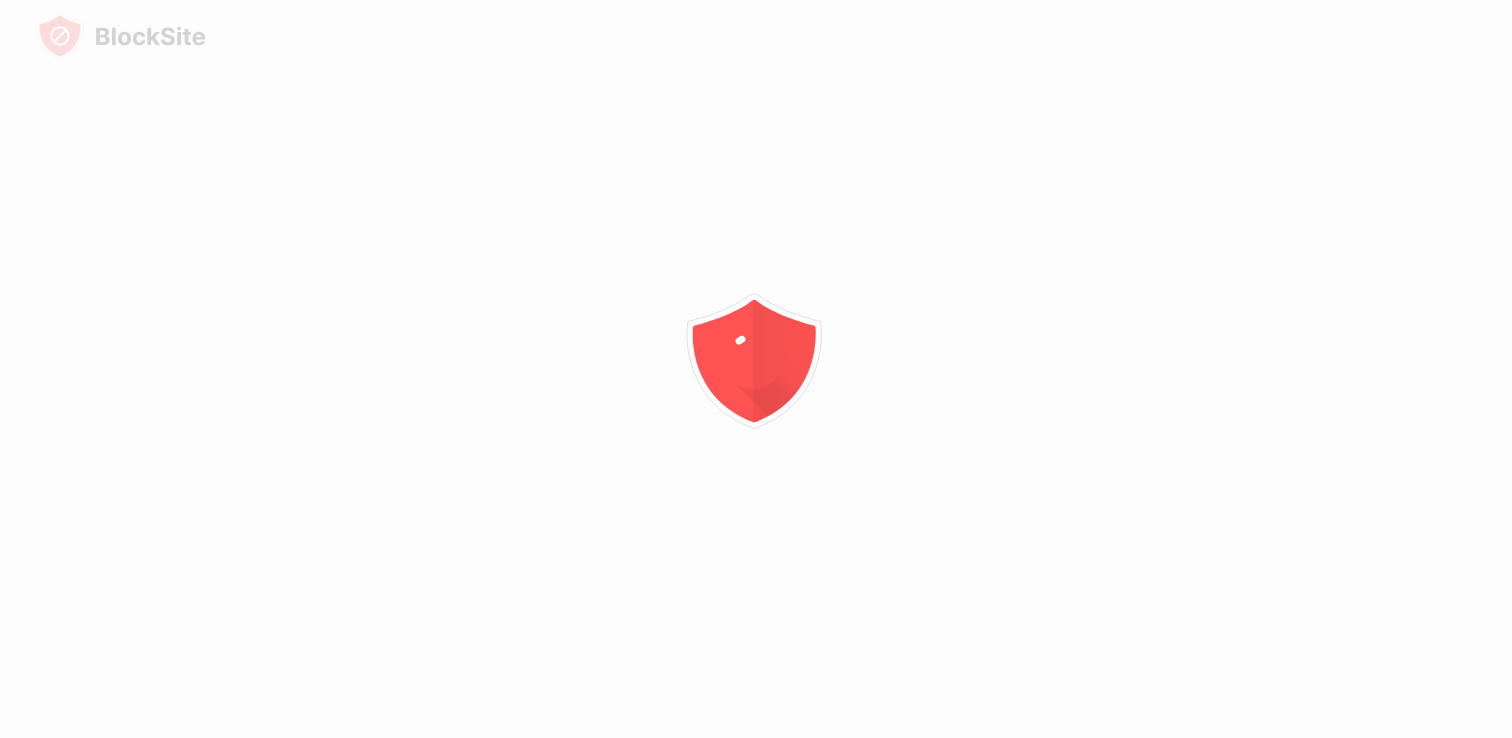 scroll, scrollTop: 0, scrollLeft: 0, axis: both 